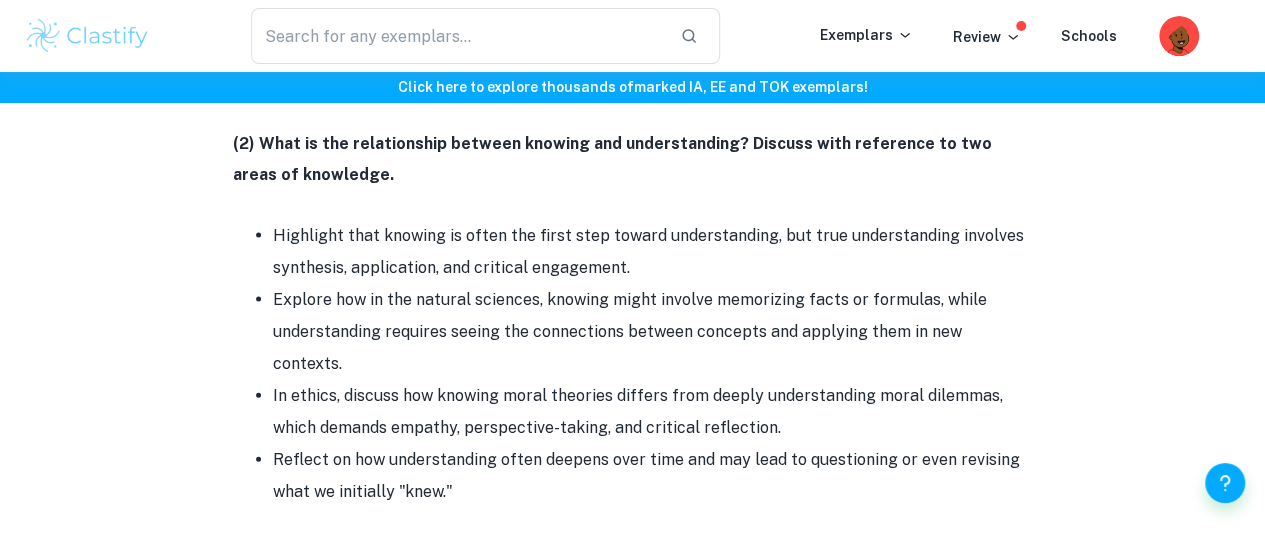 scroll, scrollTop: 1700, scrollLeft: 0, axis: vertical 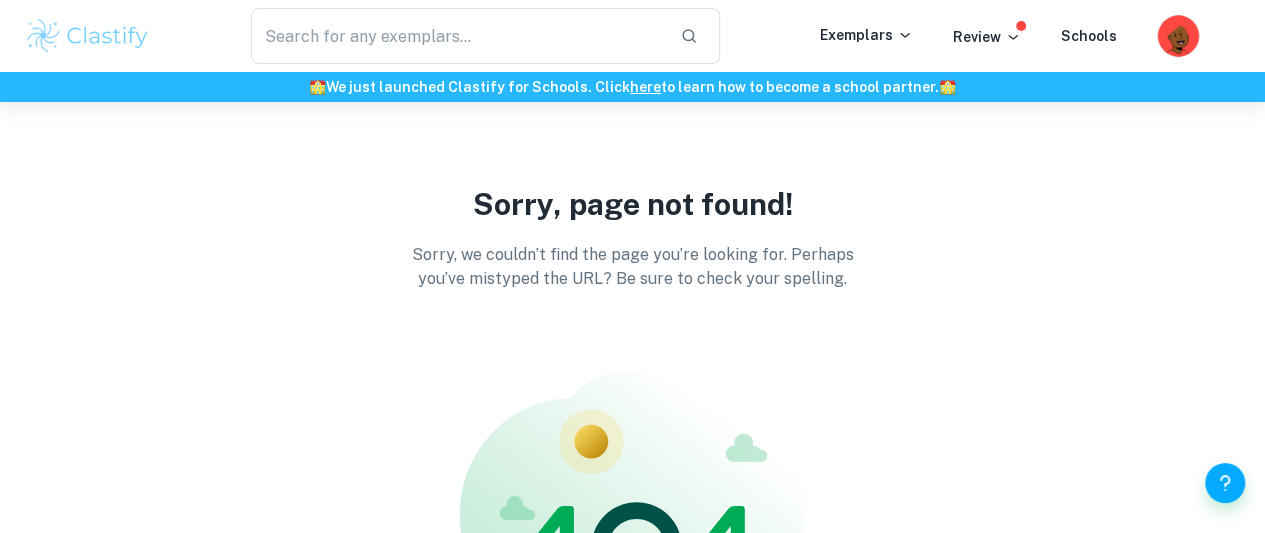 click 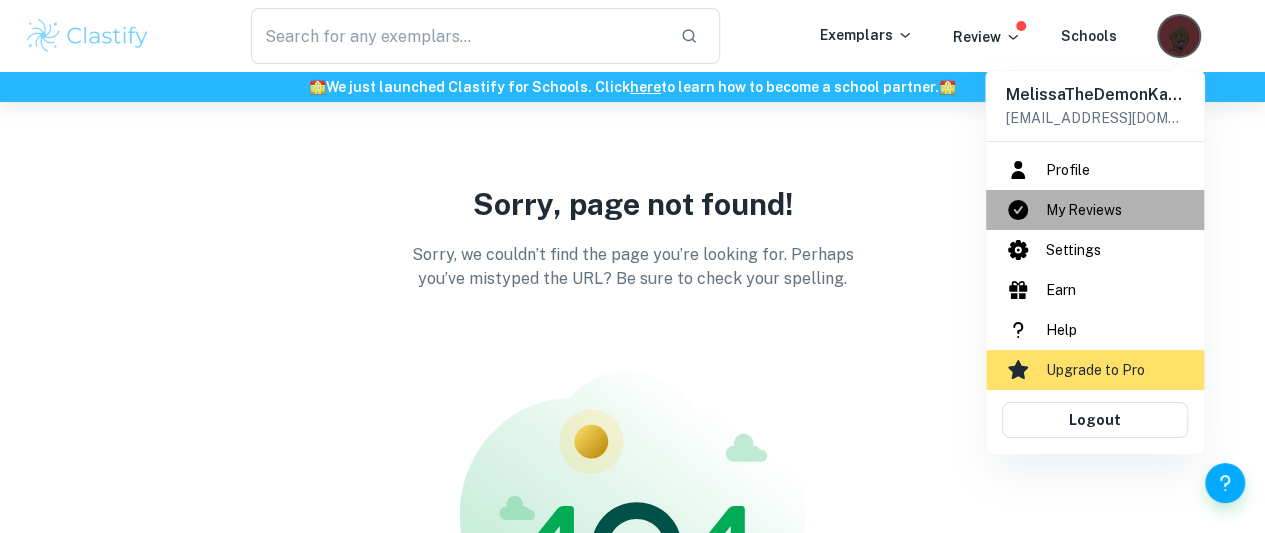 click on "My Reviews" at bounding box center (1095, 210) 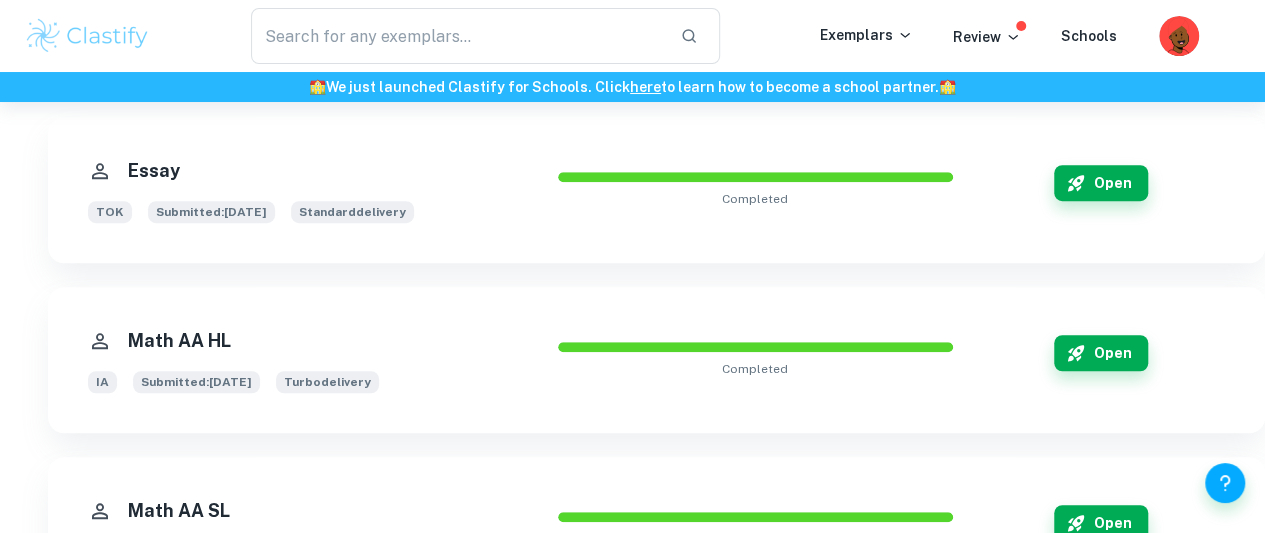 scroll, scrollTop: 300, scrollLeft: 0, axis: vertical 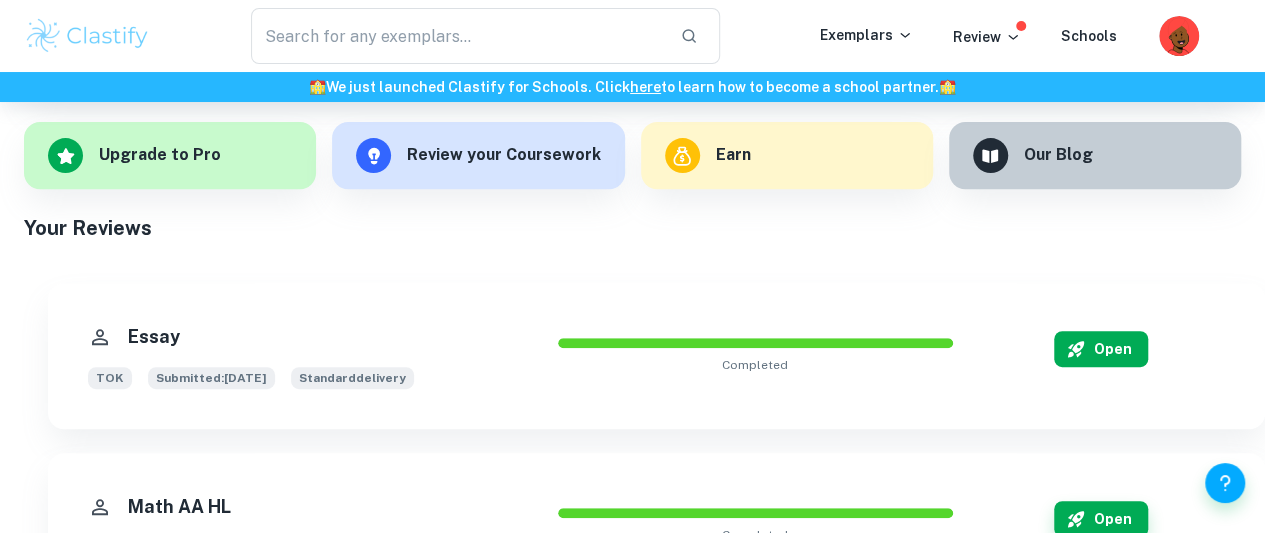 click on "Open" at bounding box center (1101, 349) 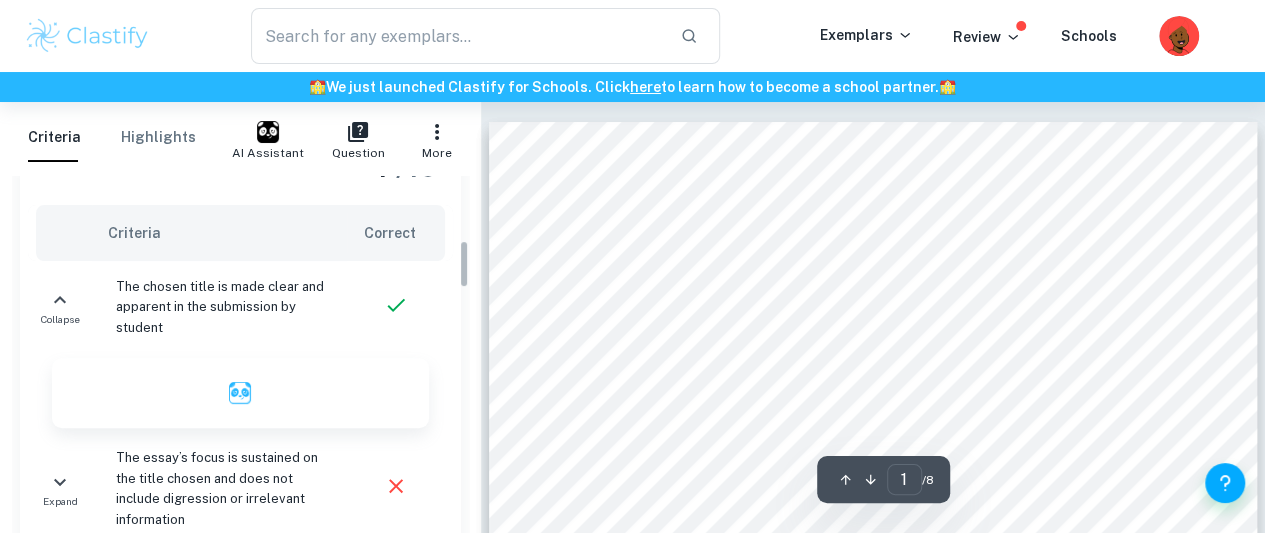 scroll, scrollTop: 500, scrollLeft: 0, axis: vertical 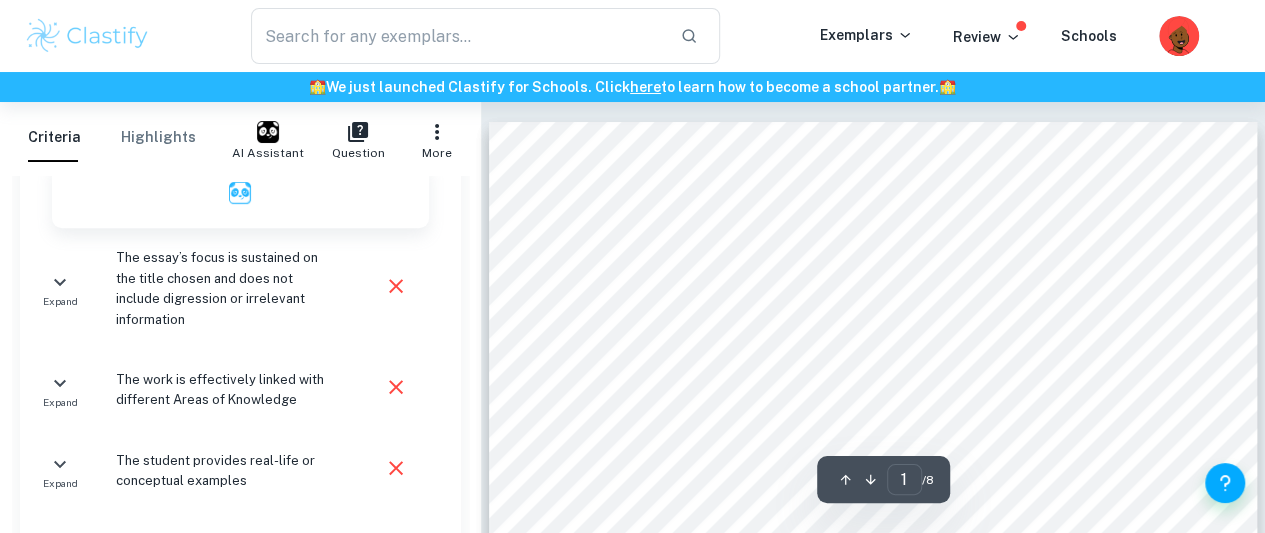 click on "The essay’s focus is sustained on the title chosen and does not include digression or irrelevant information" at bounding box center (223, 289) 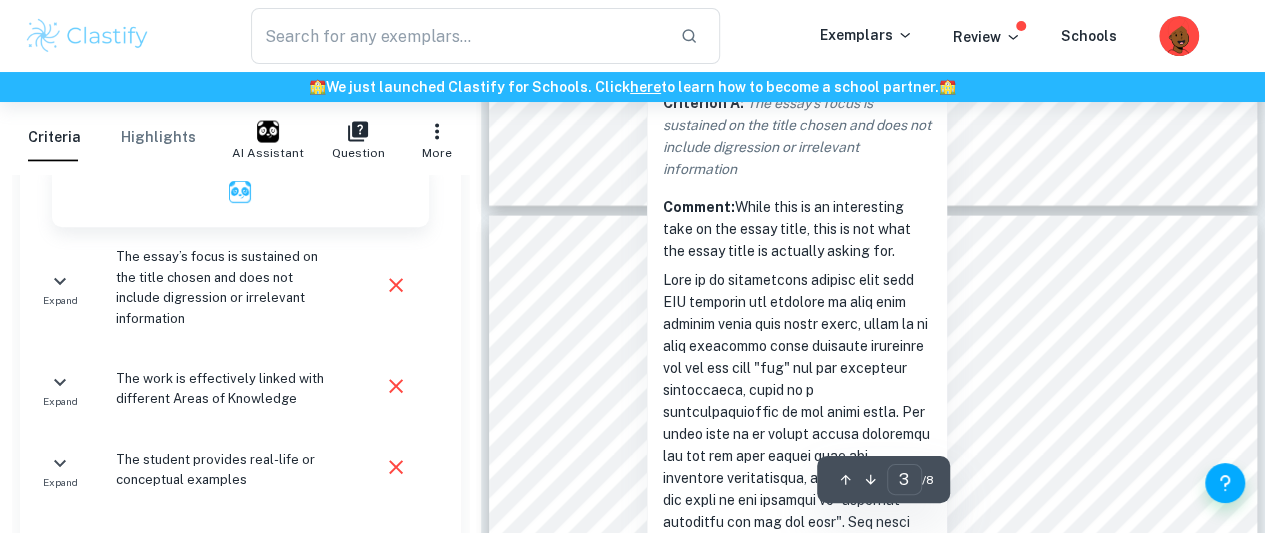 scroll, scrollTop: 2100, scrollLeft: 0, axis: vertical 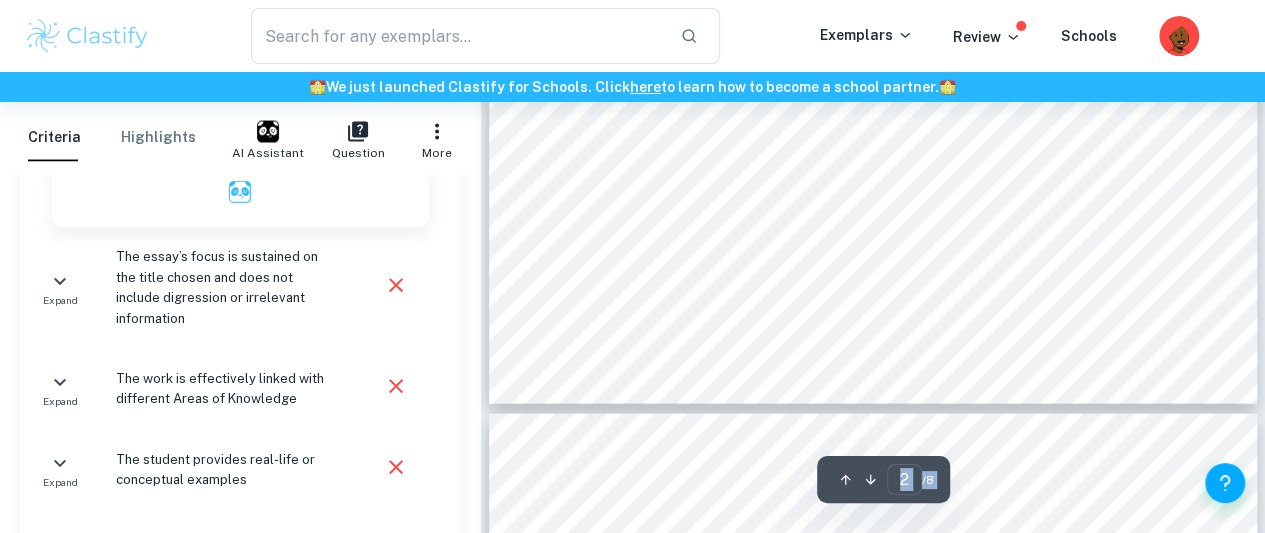 drag, startPoint x: 742, startPoint y: 201, endPoint x: 774, endPoint y: 289, distance: 93.637596 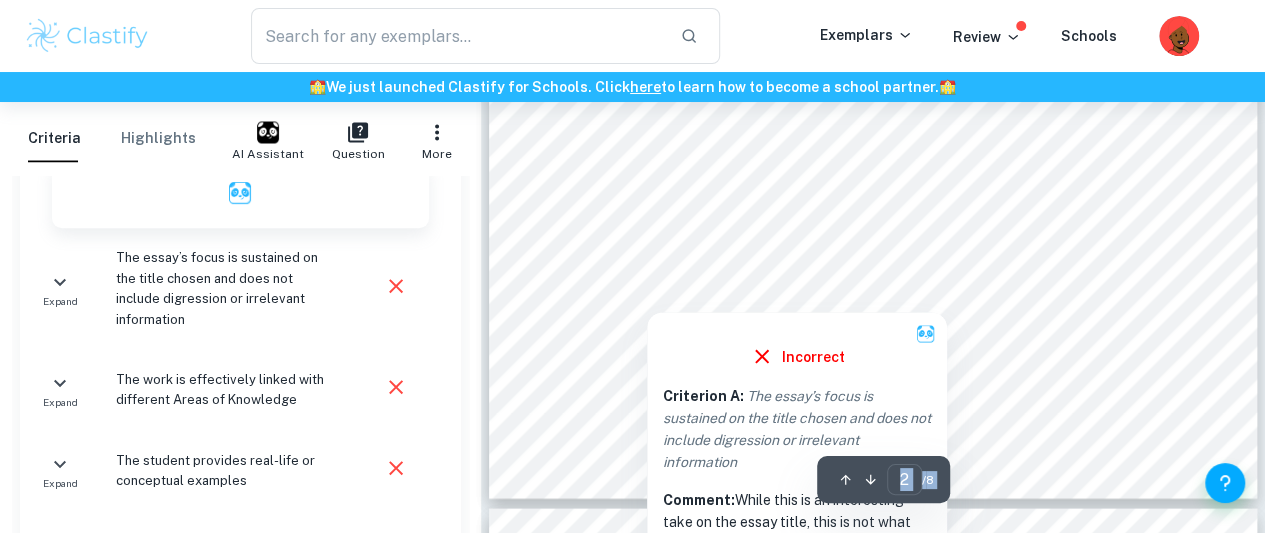 scroll, scrollTop: 2100, scrollLeft: 0, axis: vertical 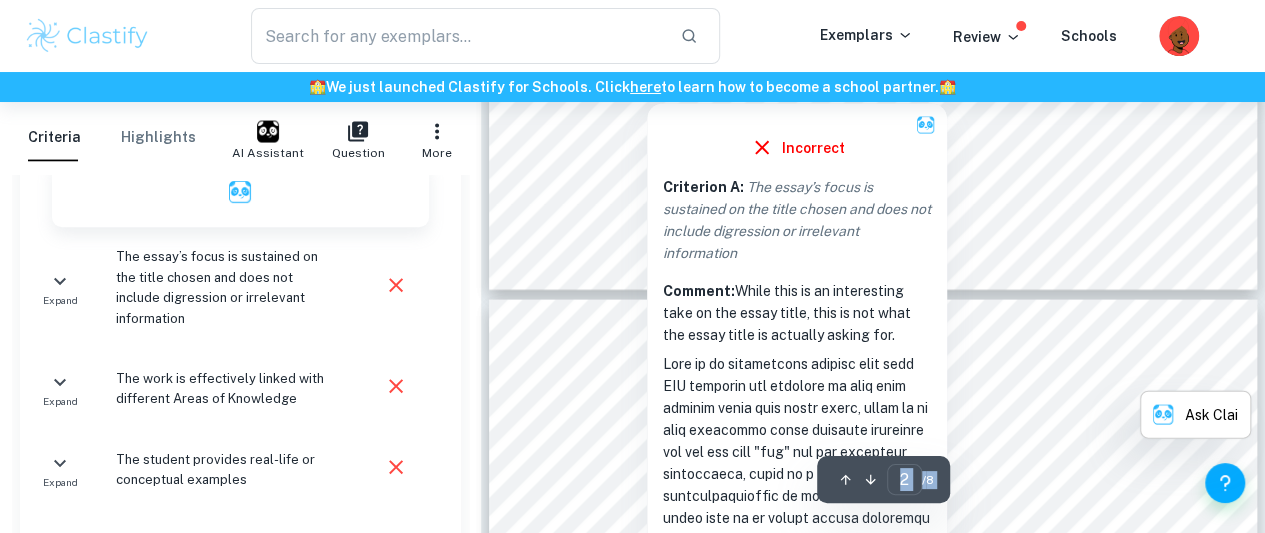 type on "3" 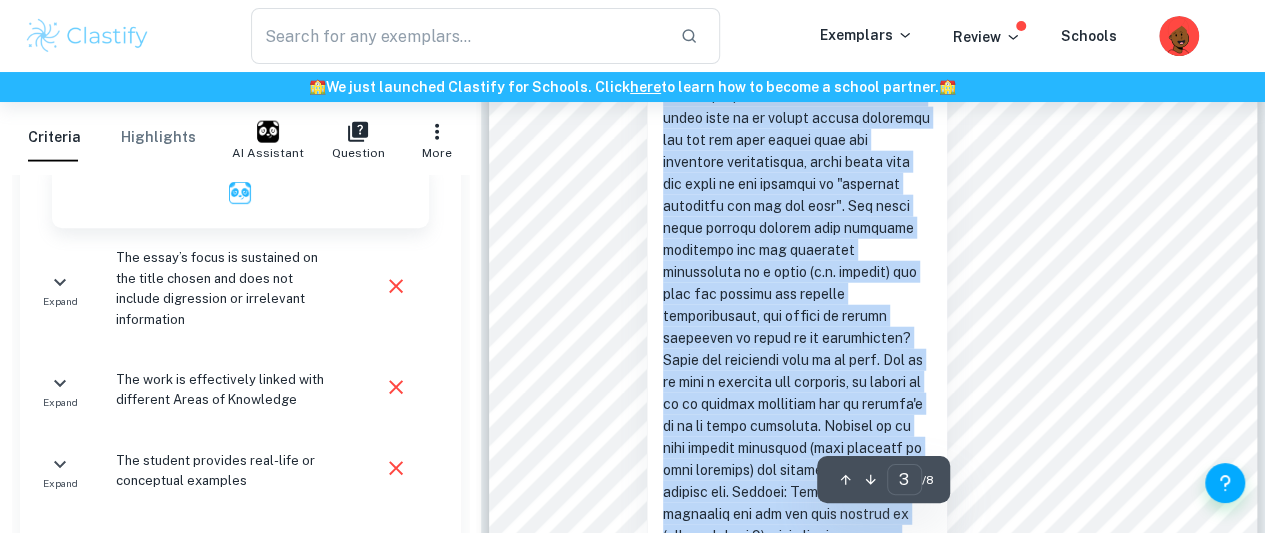 scroll, scrollTop: 2700, scrollLeft: 0, axis: vertical 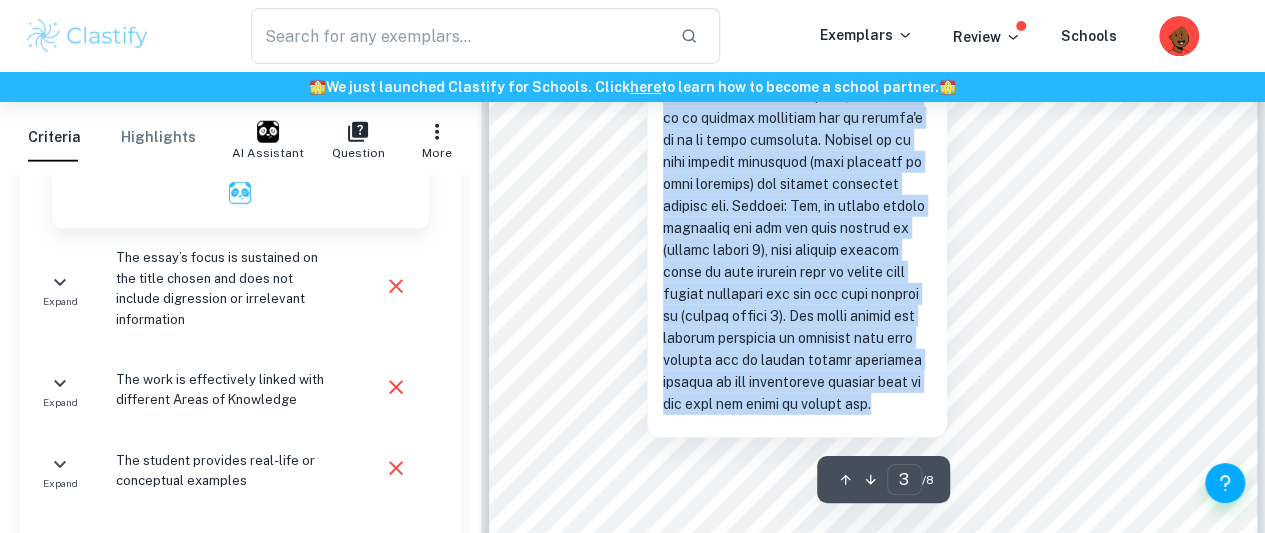 drag, startPoint x: 750, startPoint y: 219, endPoint x: 744, endPoint y: 424, distance: 205.08778 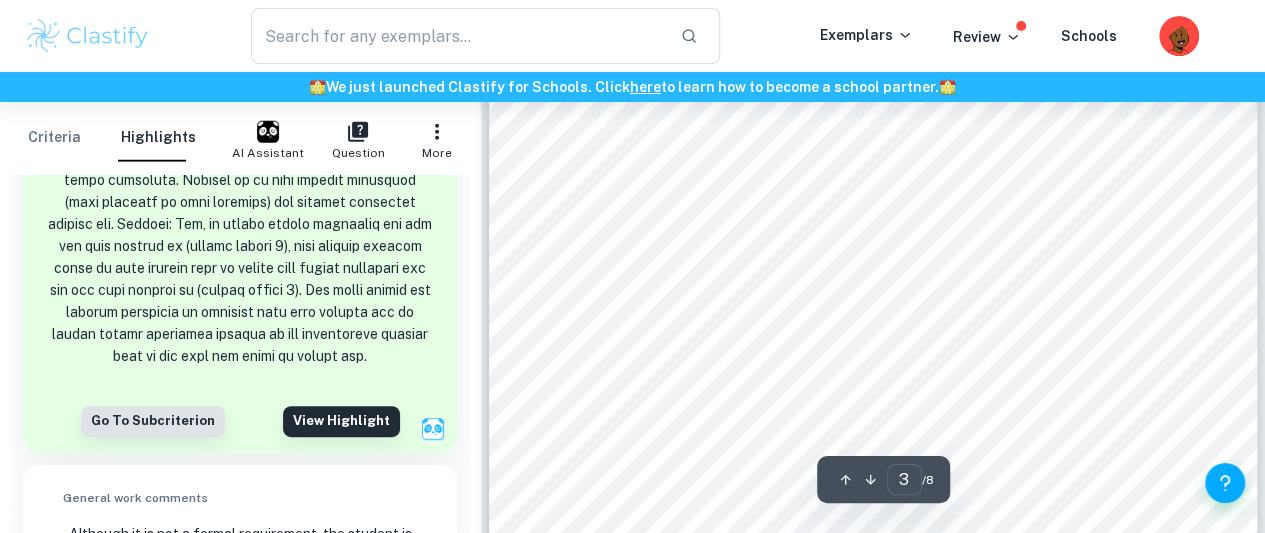 copy on "Comment:  While this is an interesting take on the essay title, this is not what the essay title is actually asking for." 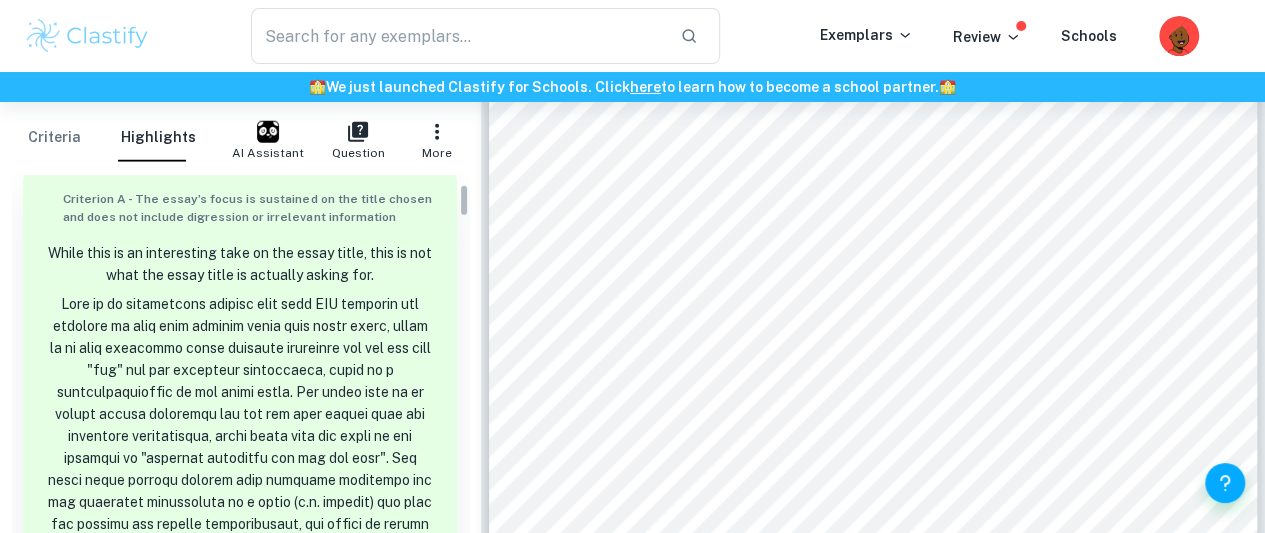 scroll, scrollTop: 100, scrollLeft: 0, axis: vertical 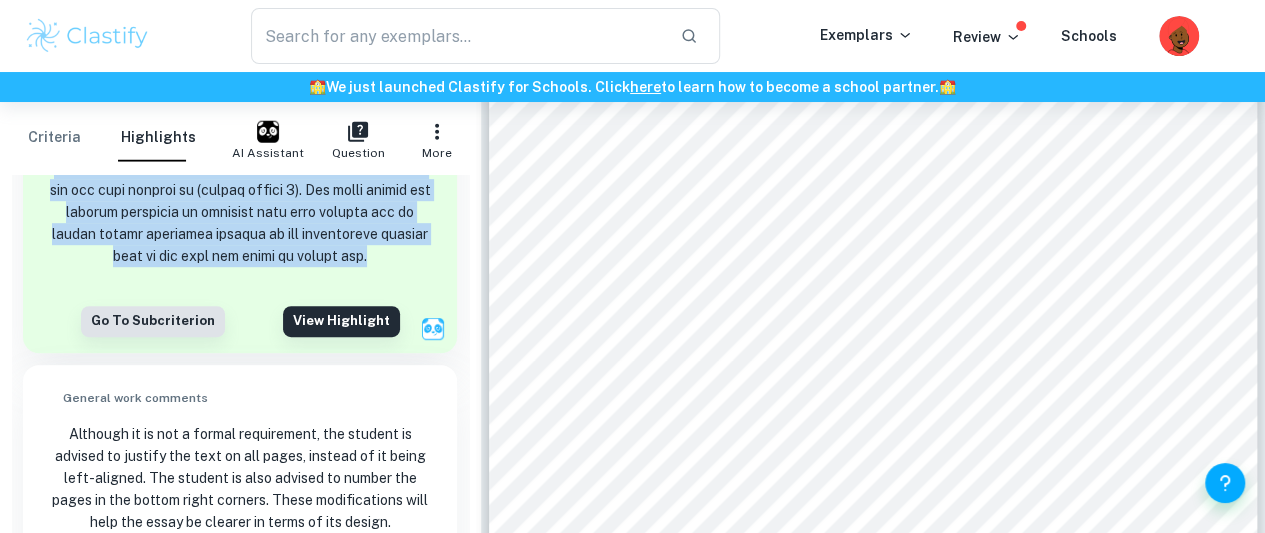 drag, startPoint x: 61, startPoint y: 217, endPoint x: 258, endPoint y: 279, distance: 206.52603 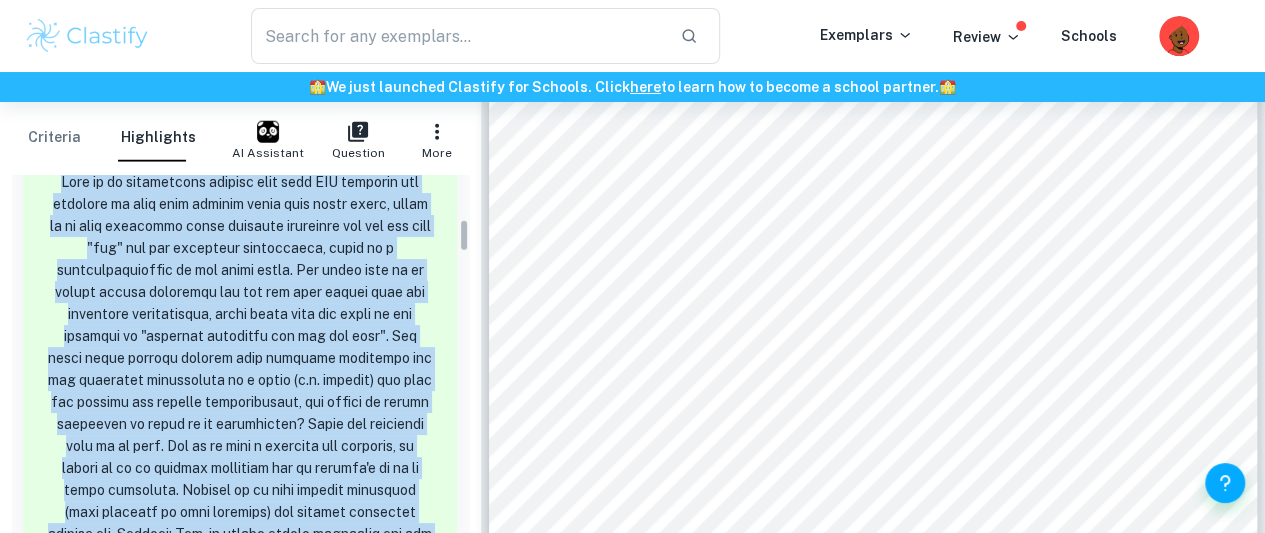 scroll, scrollTop: 100, scrollLeft: 0, axis: vertical 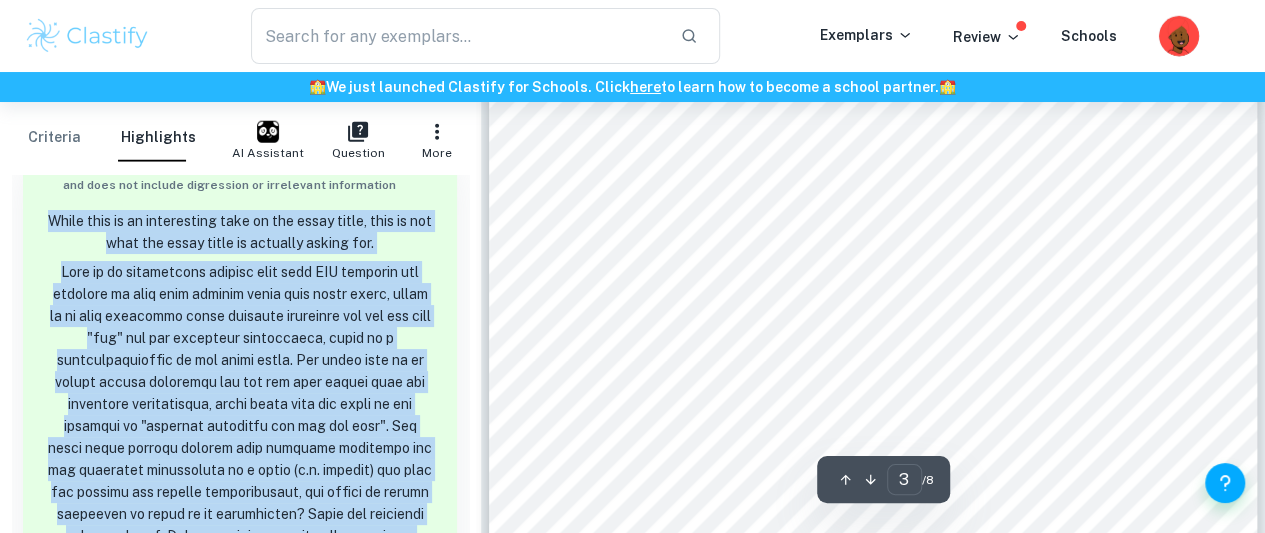click at bounding box center (1180, 49) 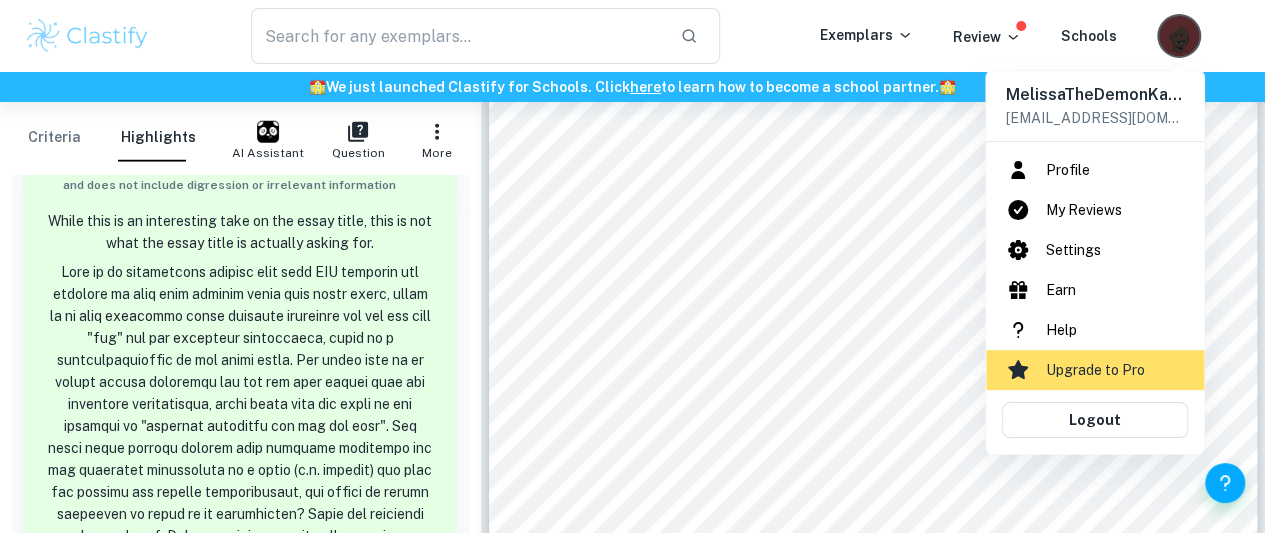 click on "Profile" at bounding box center [1095, 170] 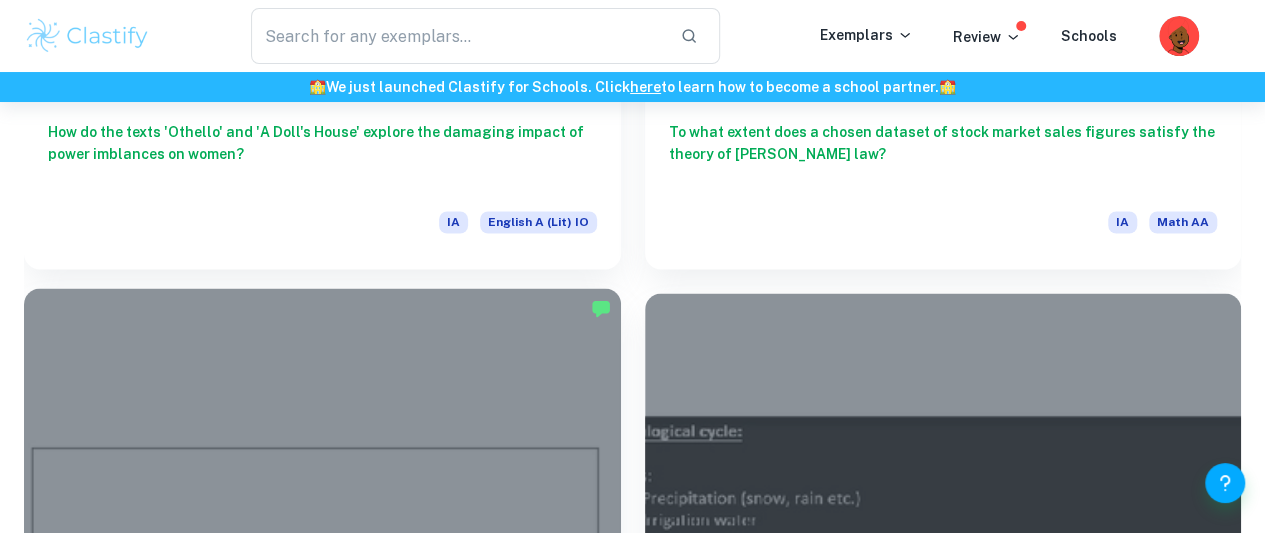 scroll, scrollTop: 1600, scrollLeft: 0, axis: vertical 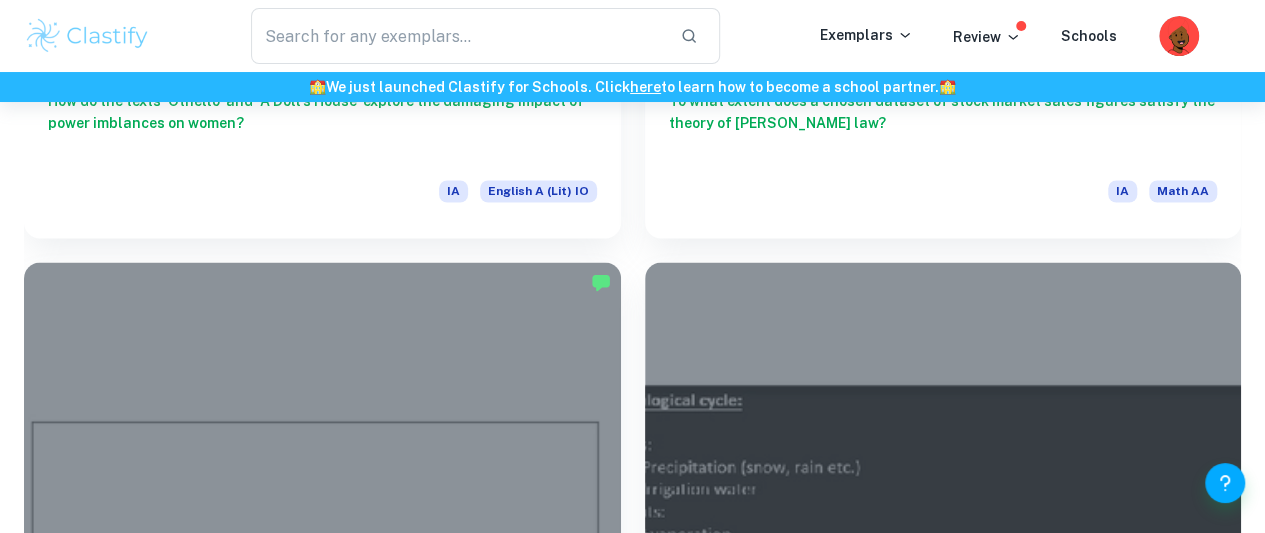 click at bounding box center [943, 1131] 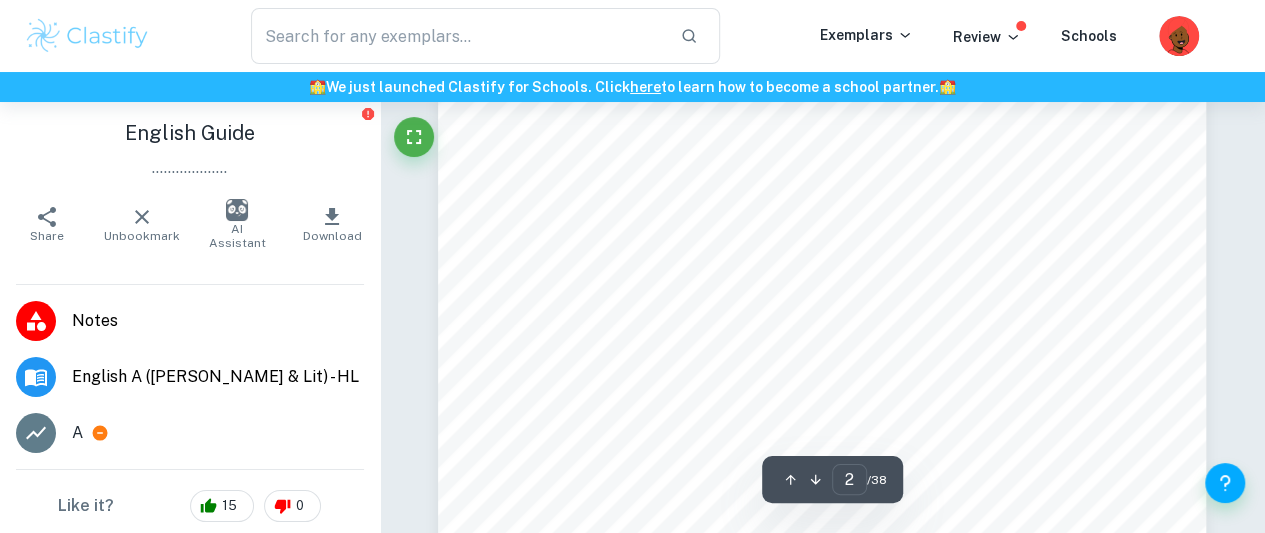 scroll, scrollTop: 1100, scrollLeft: 0, axis: vertical 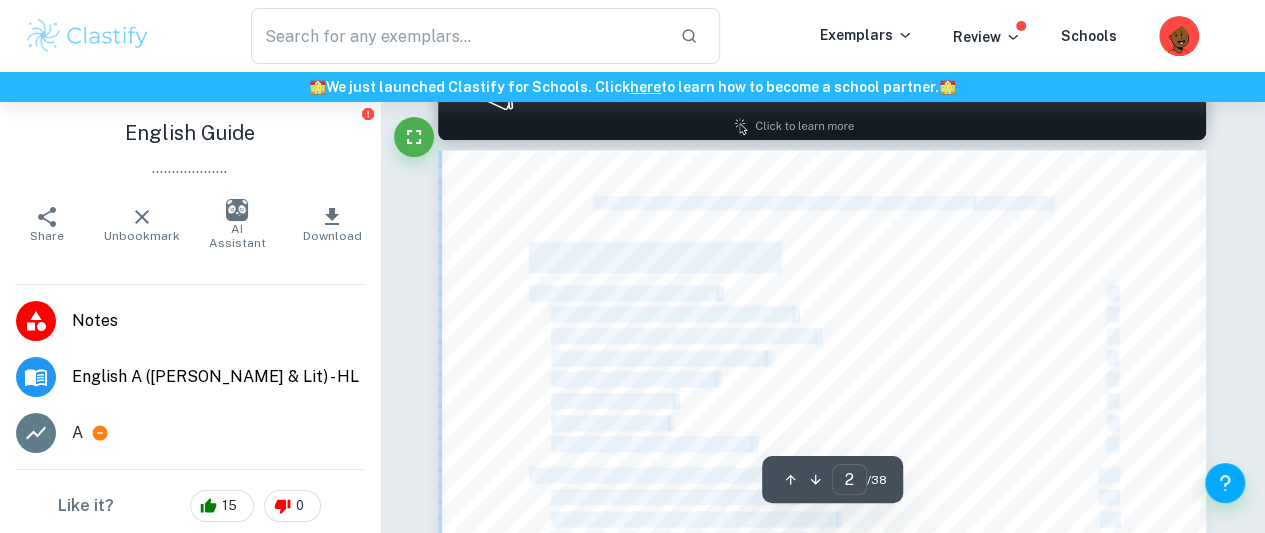 drag, startPoint x: 596, startPoint y: 204, endPoint x: 962, endPoint y: 196, distance: 366.08743 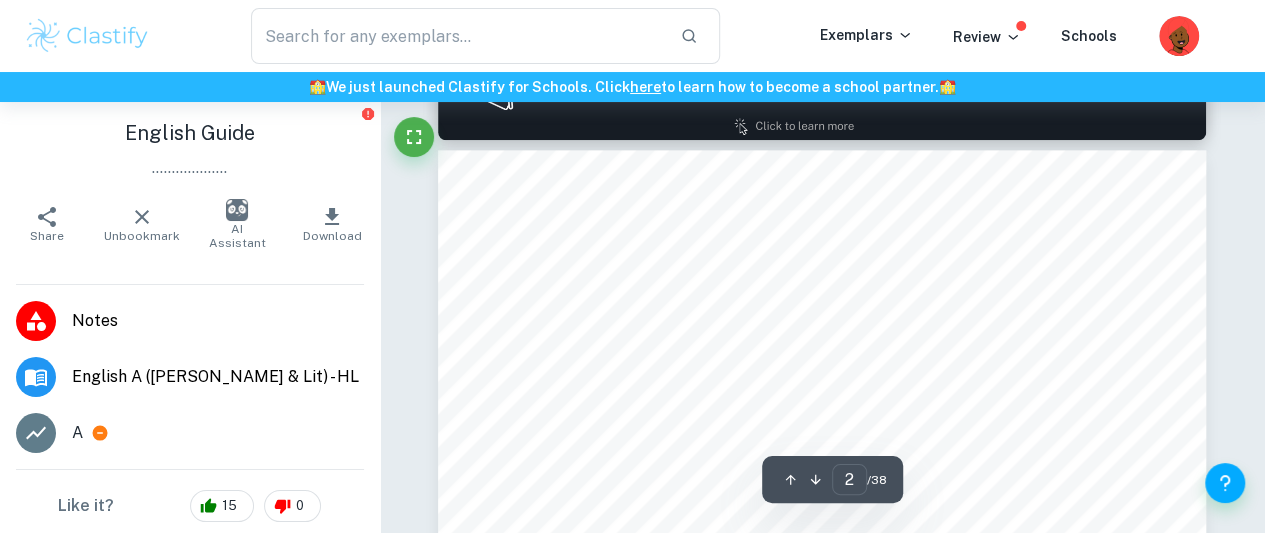 type on "1" 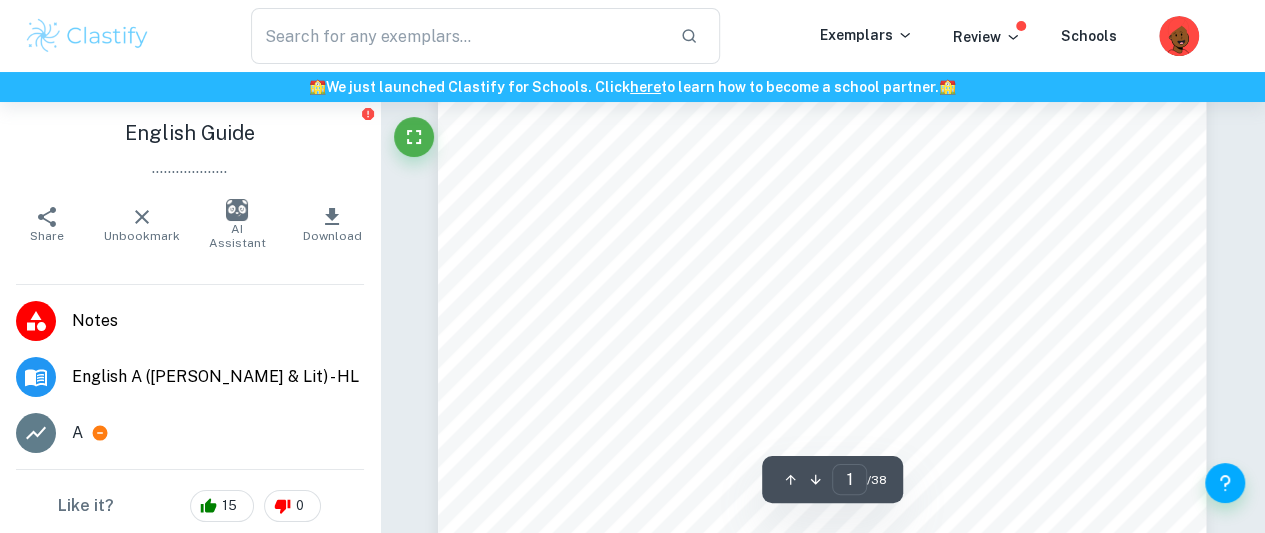 scroll, scrollTop: 300, scrollLeft: 0, axis: vertical 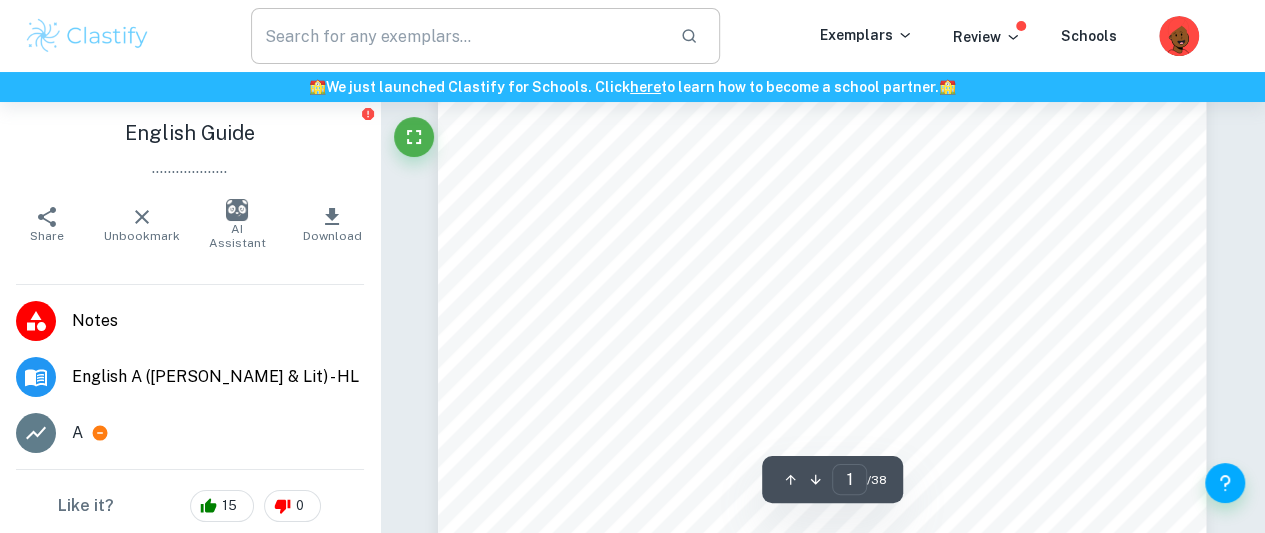 click at bounding box center [457, 36] 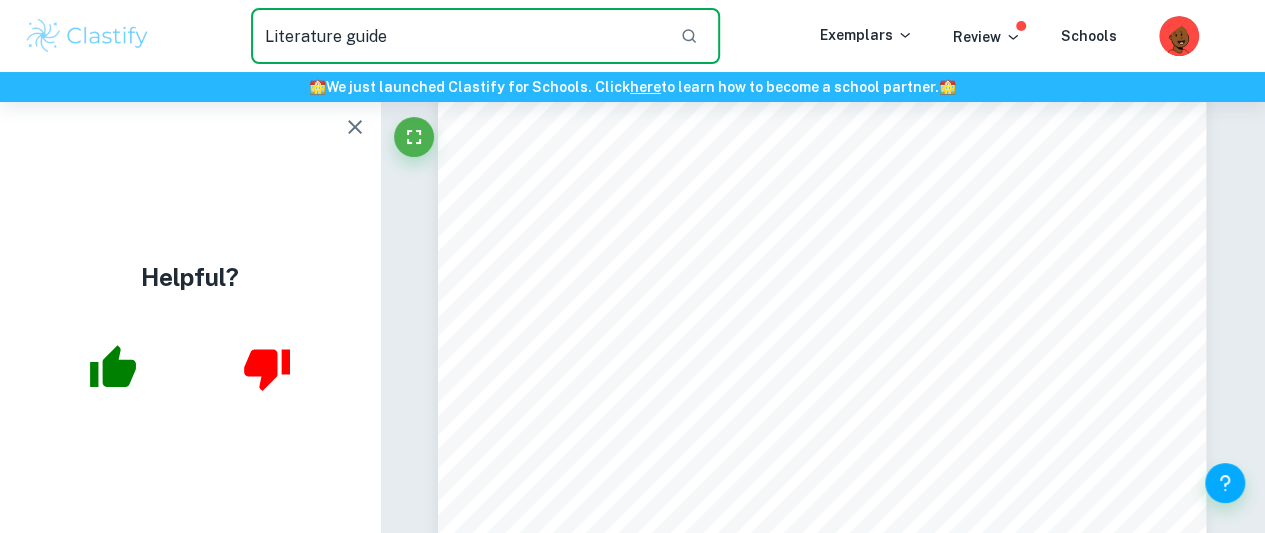 type on "Literature guide" 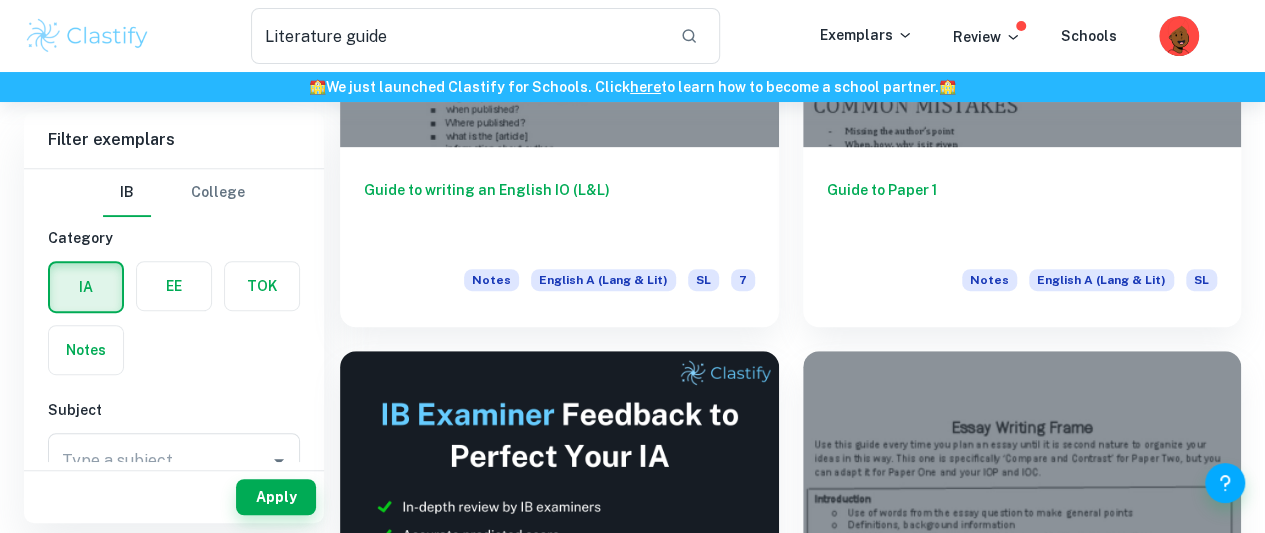 scroll, scrollTop: 0, scrollLeft: 0, axis: both 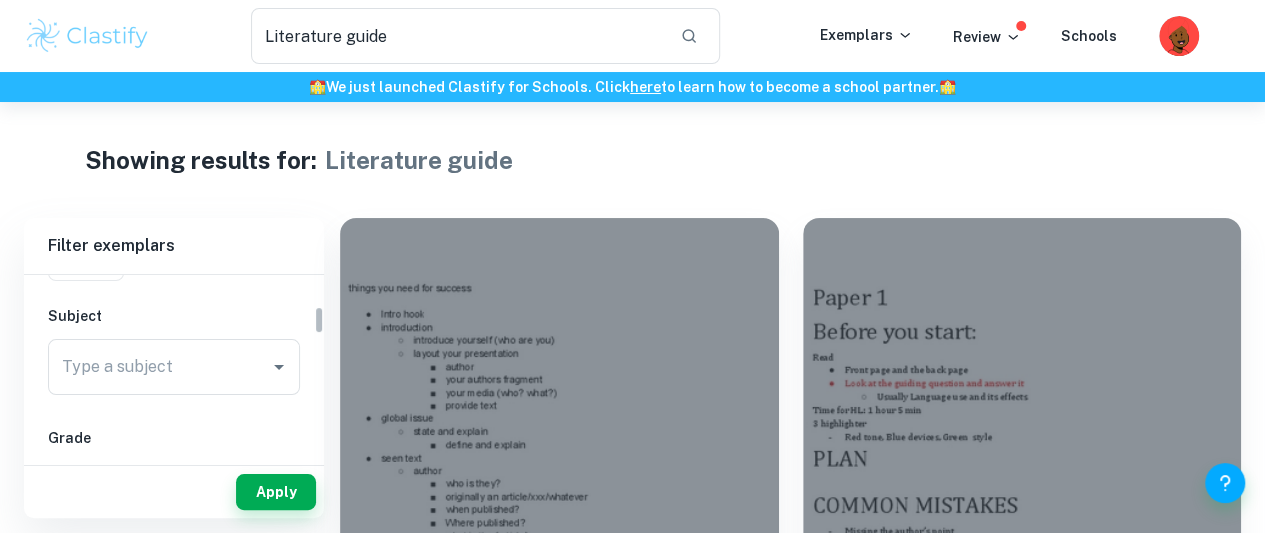 click on "Type a subject" at bounding box center [159, 367] 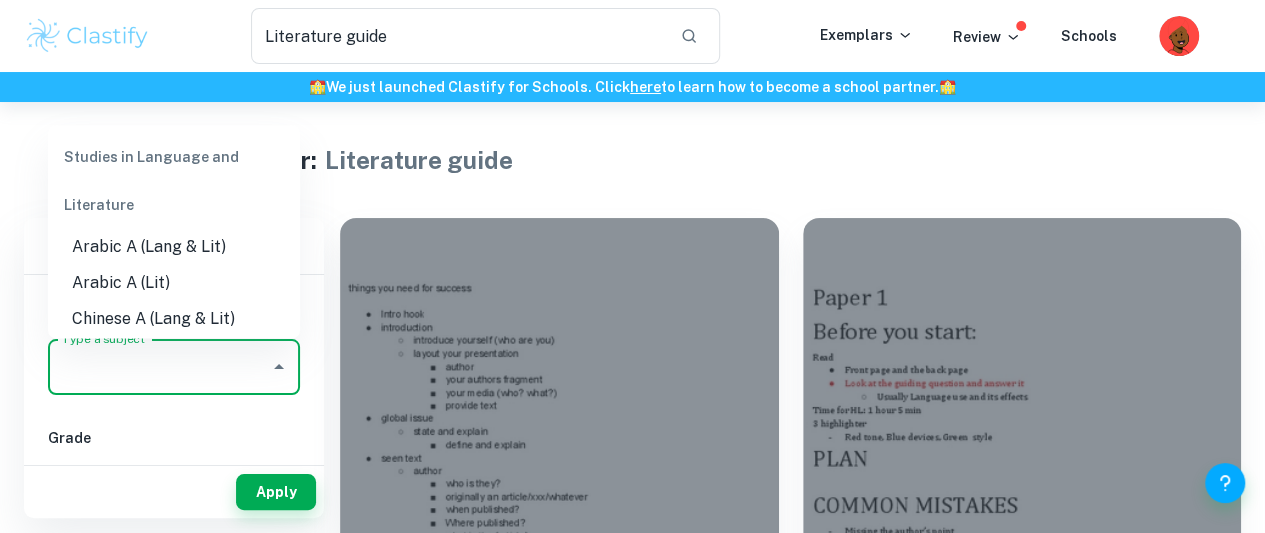 drag, startPoint x: 160, startPoint y: 143, endPoint x: 158, endPoint y: 157, distance: 14.142136 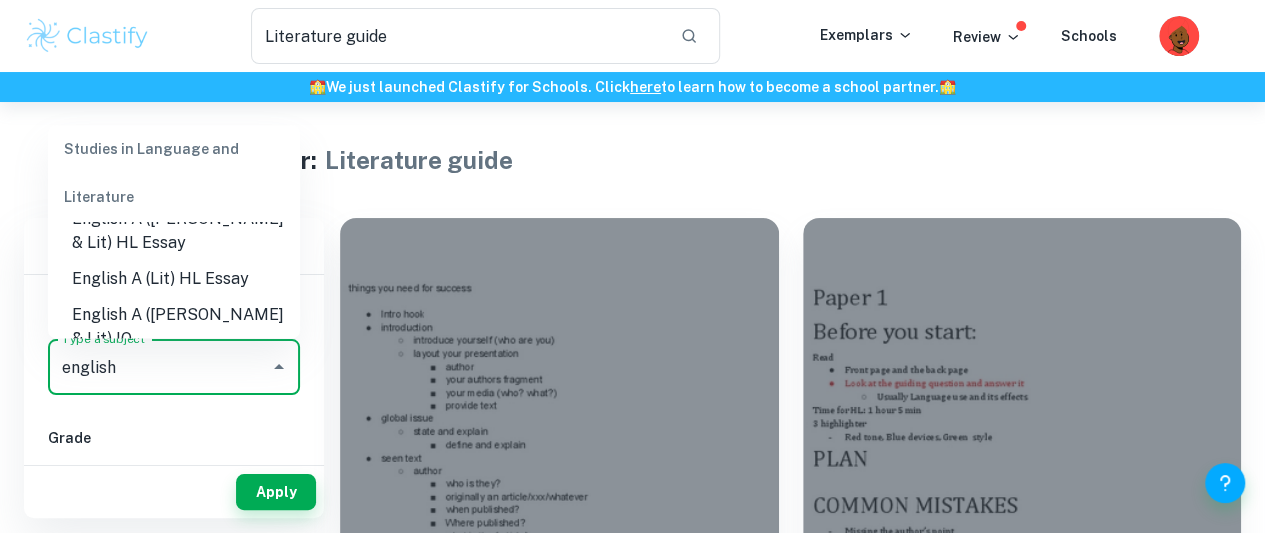scroll, scrollTop: 0, scrollLeft: 0, axis: both 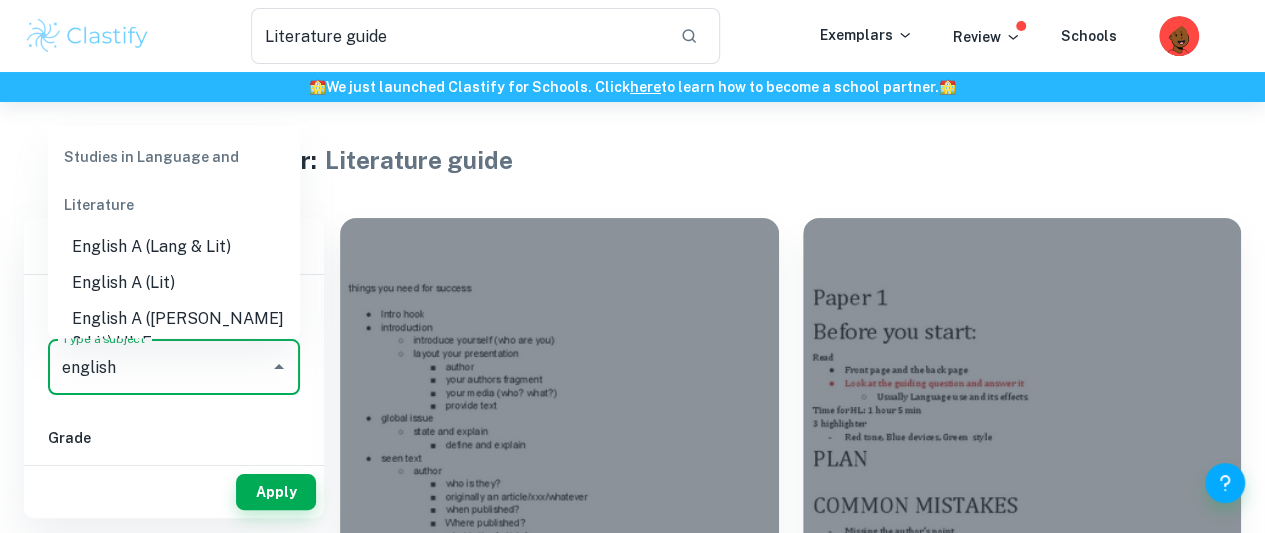 click on "English A (Lit)" at bounding box center (174, 283) 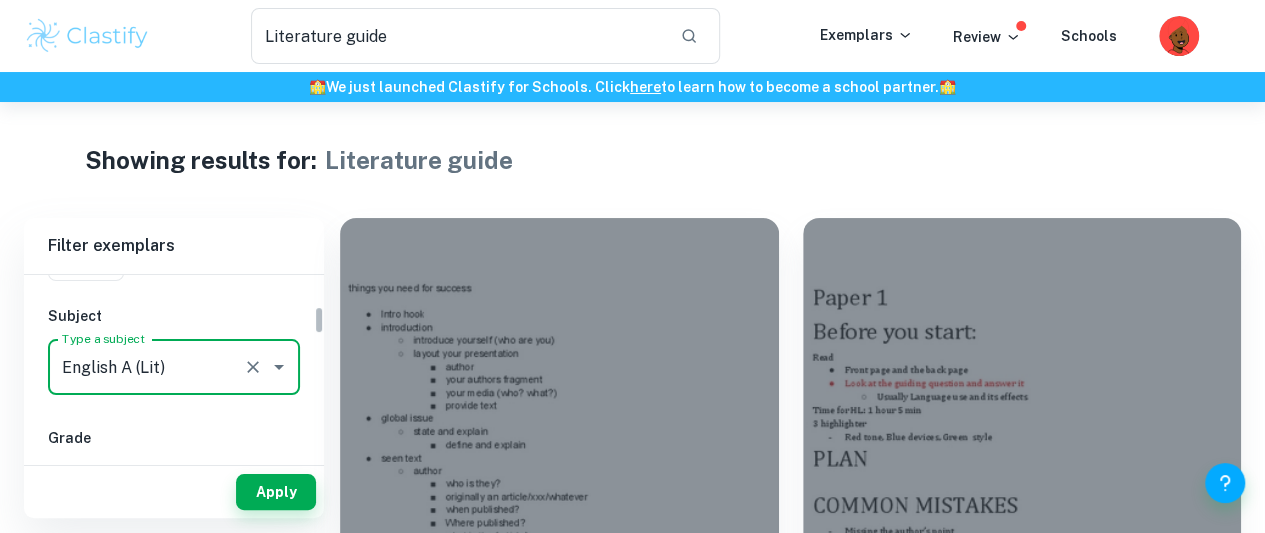 type on "English A (Lit)" 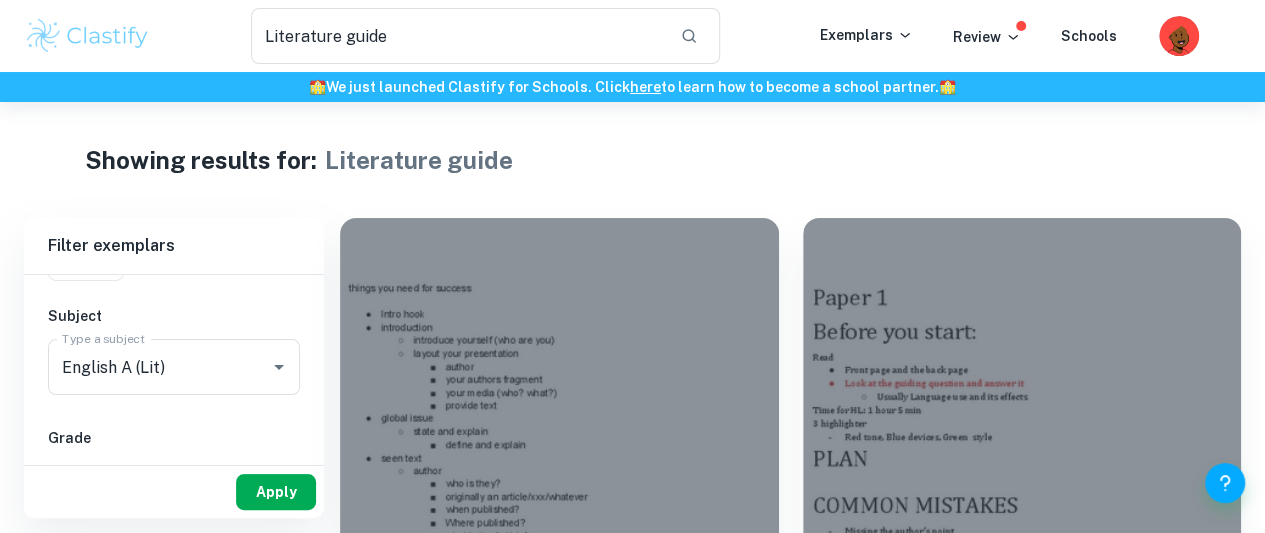 click on "Apply" at bounding box center (276, 492) 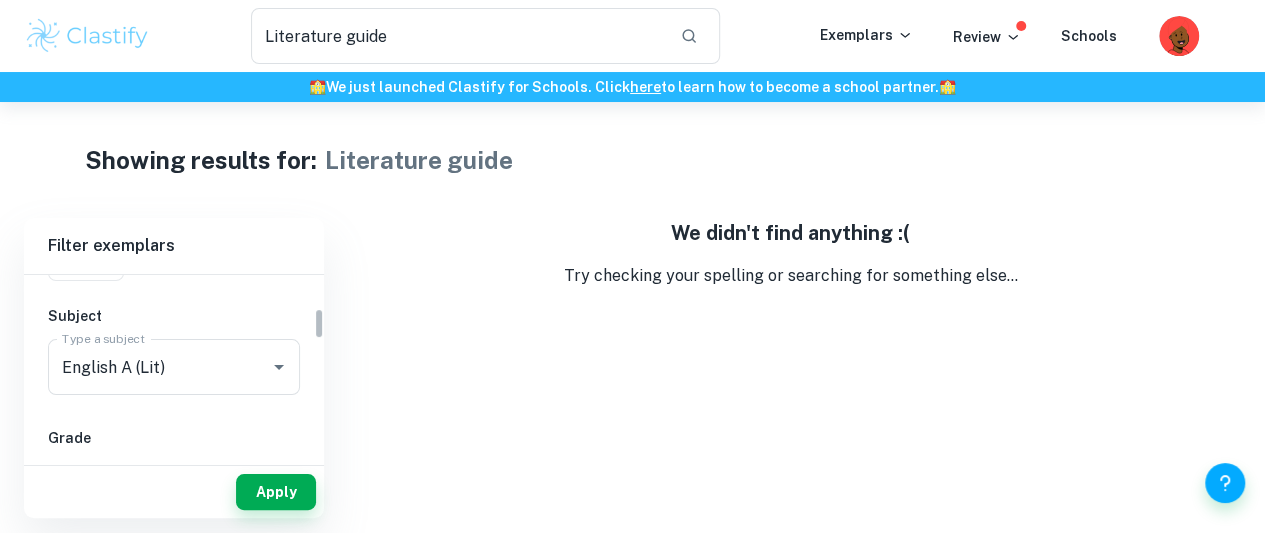 scroll, scrollTop: 138, scrollLeft: 0, axis: vertical 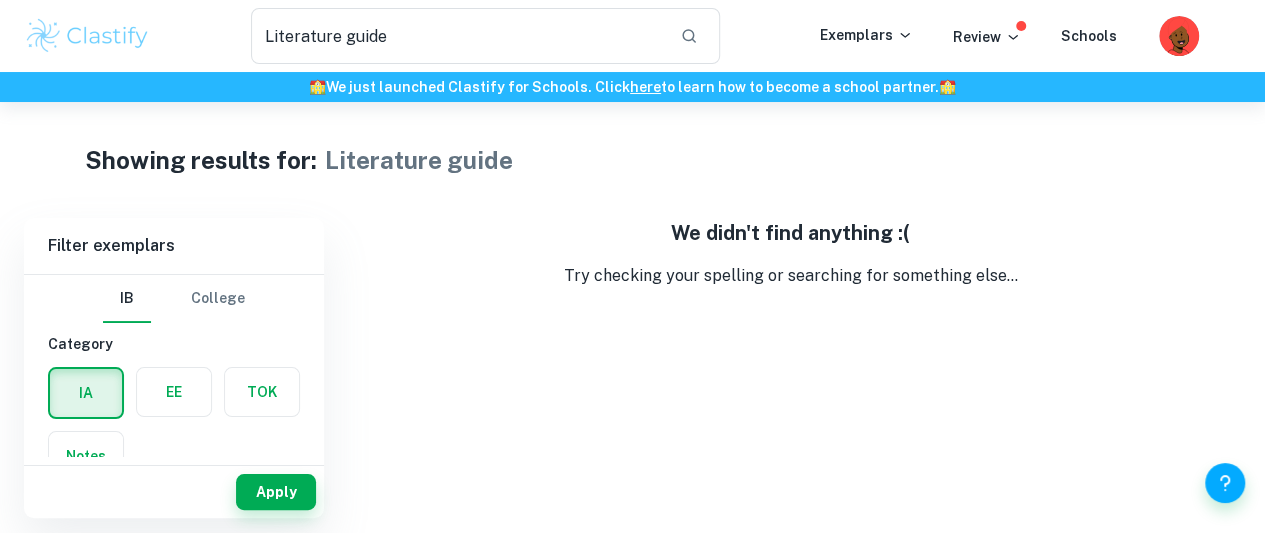 drag, startPoint x: 146, startPoint y: 329, endPoint x: 92, endPoint y: 301, distance: 60.827625 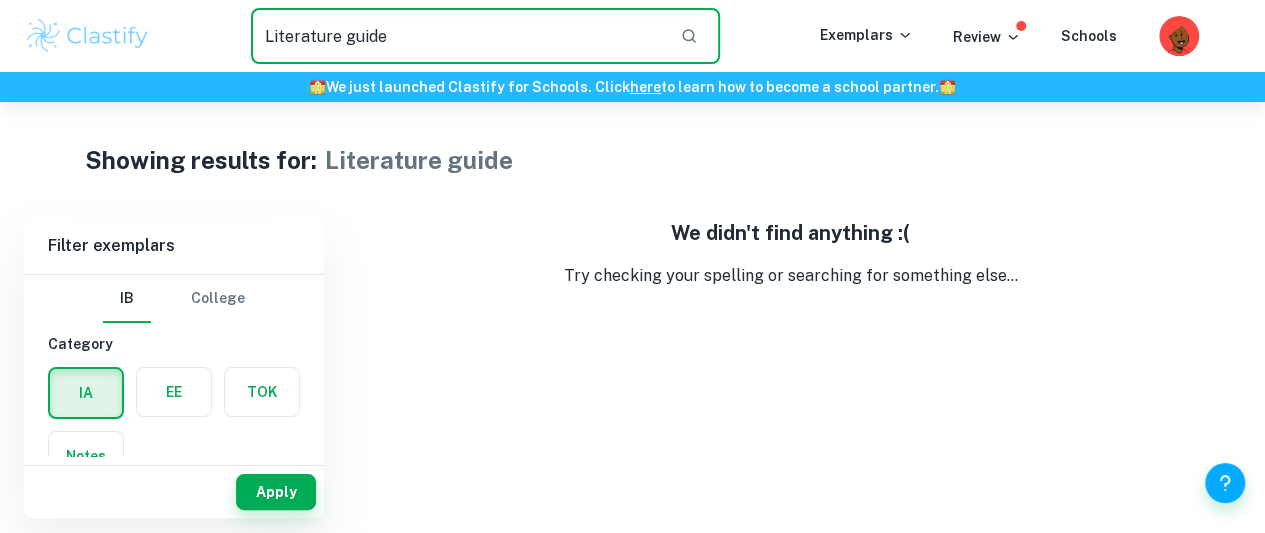 click on "Literature guide" at bounding box center (457, 36) 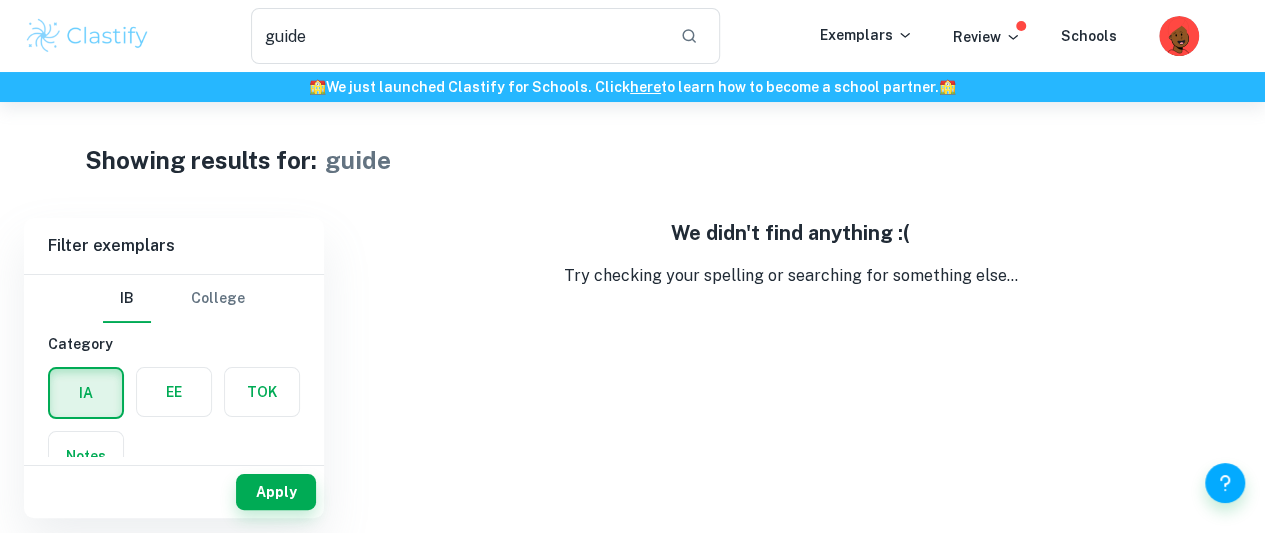 drag, startPoint x: 281, startPoint y: 47, endPoint x: 210, endPoint y: 59, distance: 72.00694 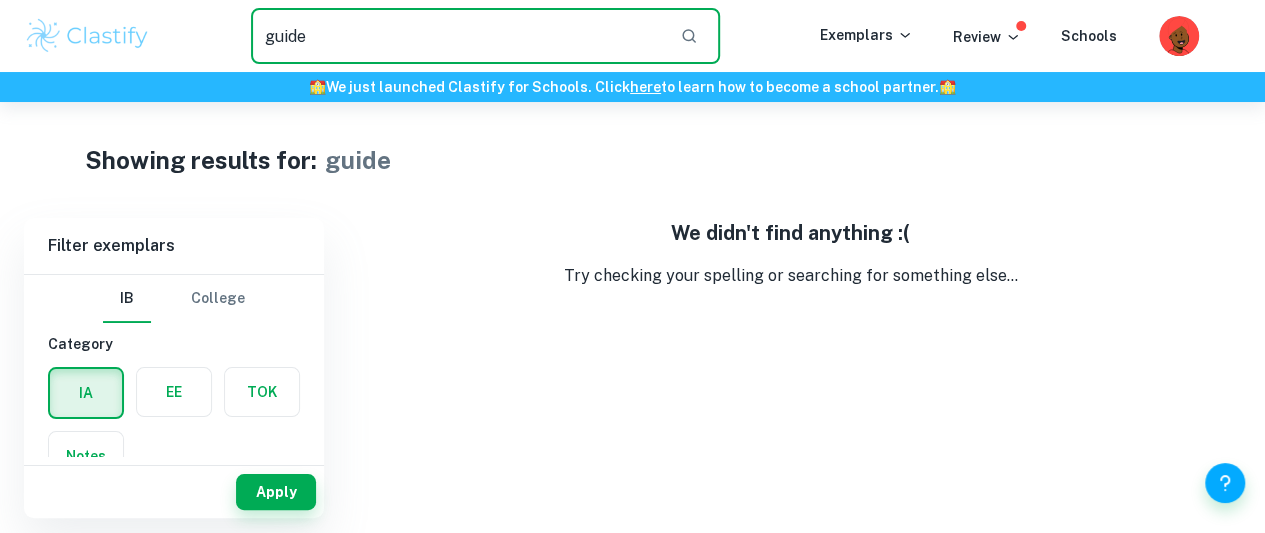 type on "=" 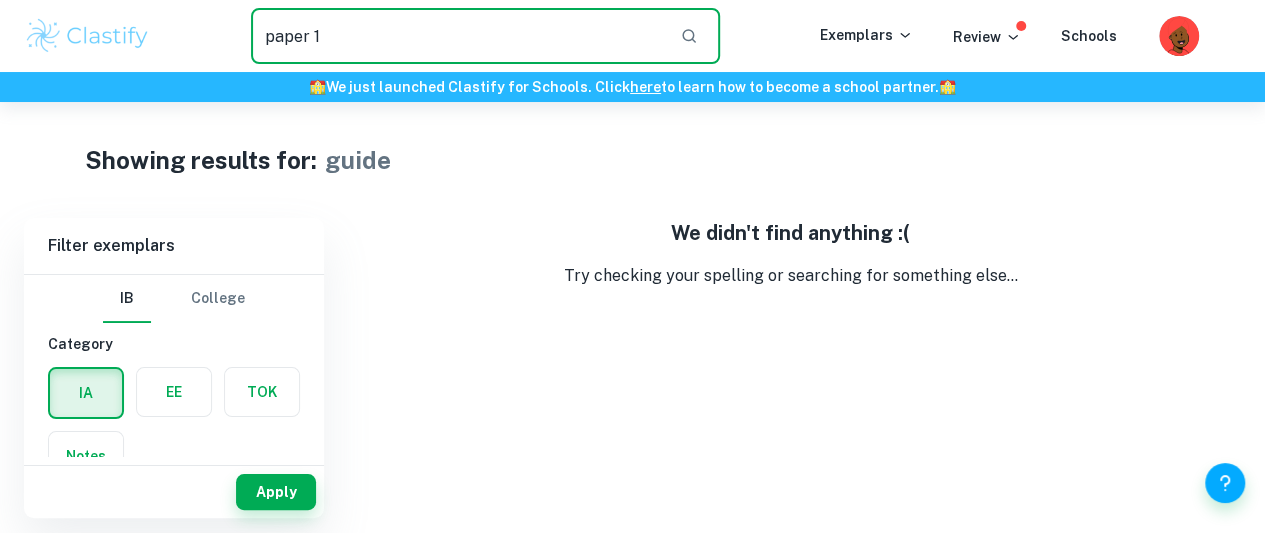 type on "paper 1" 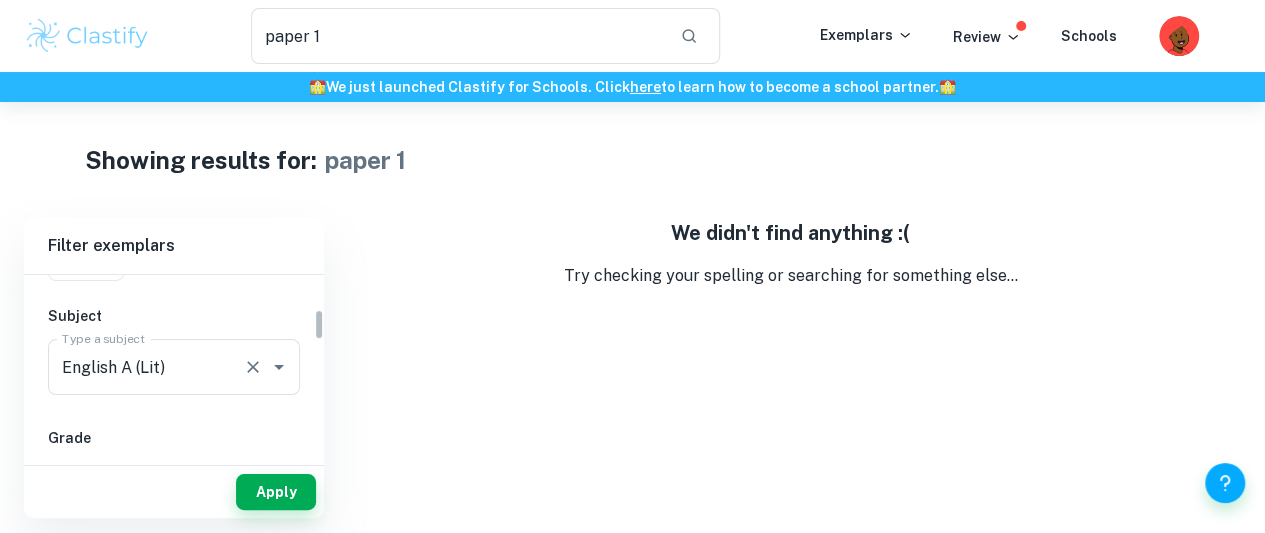 scroll, scrollTop: 0, scrollLeft: 0, axis: both 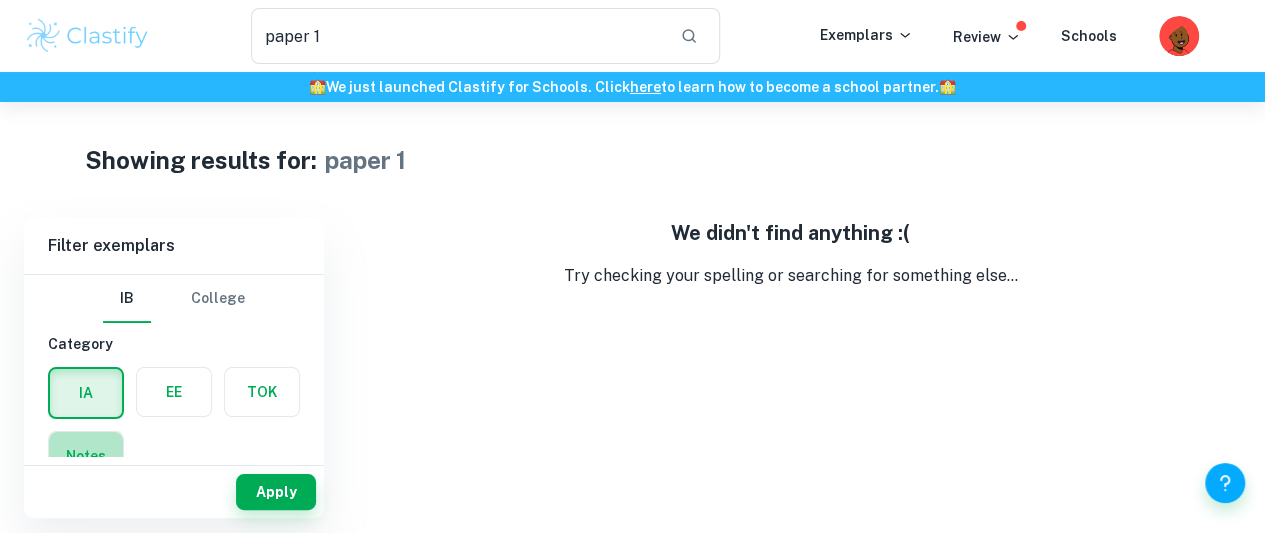 click at bounding box center [86, 456] 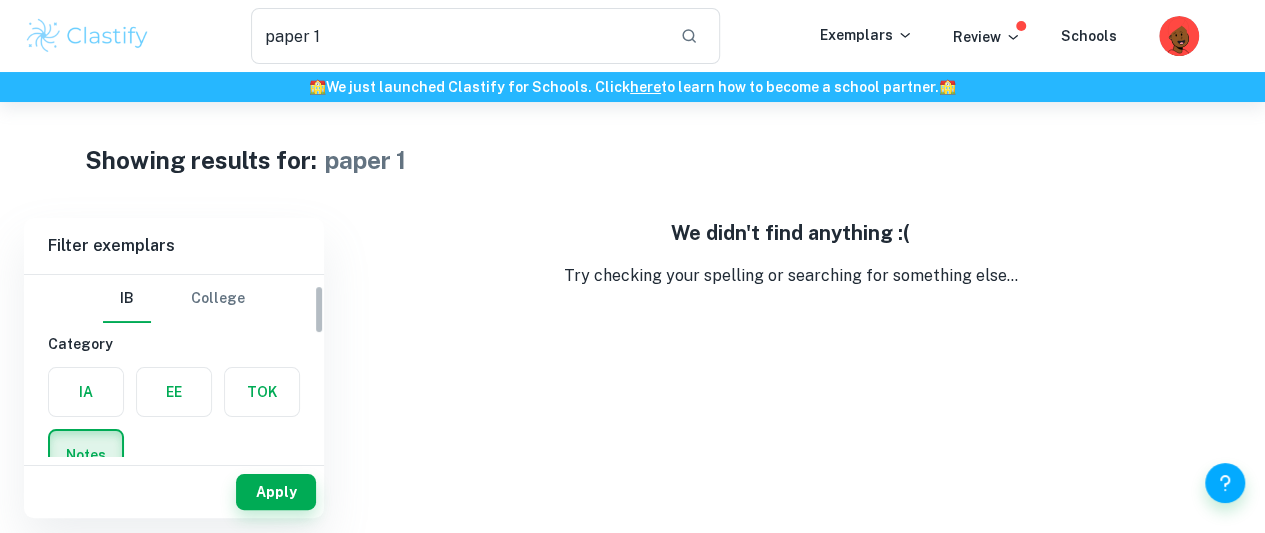 scroll, scrollTop: 100, scrollLeft: 0, axis: vertical 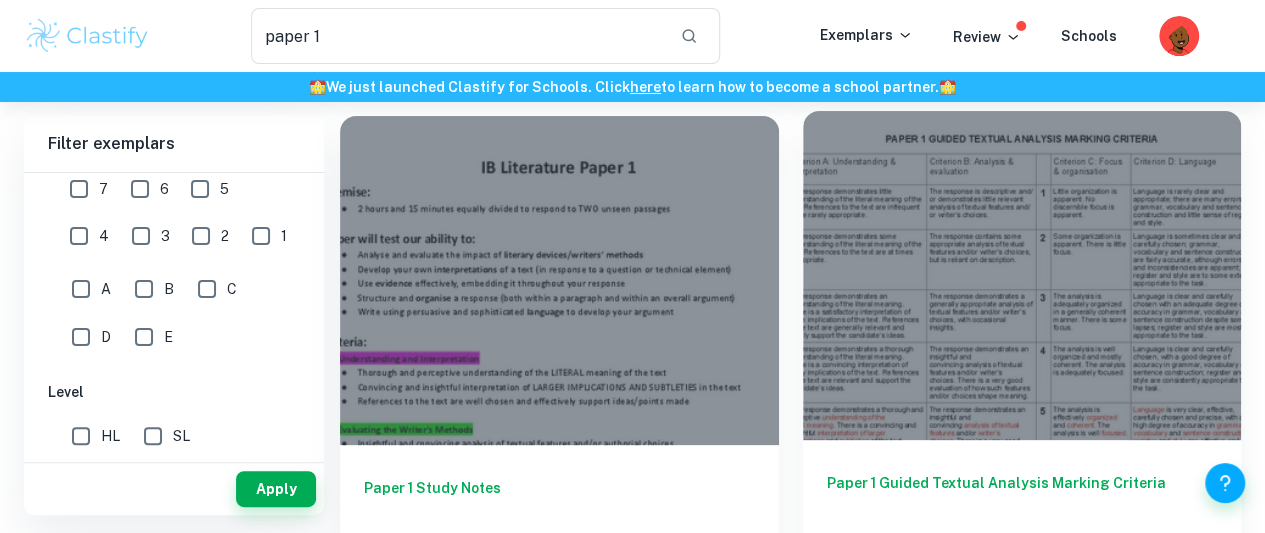 click on "Paper 1 Guided Textual Analysis Marking Criteria" at bounding box center [1022, 505] 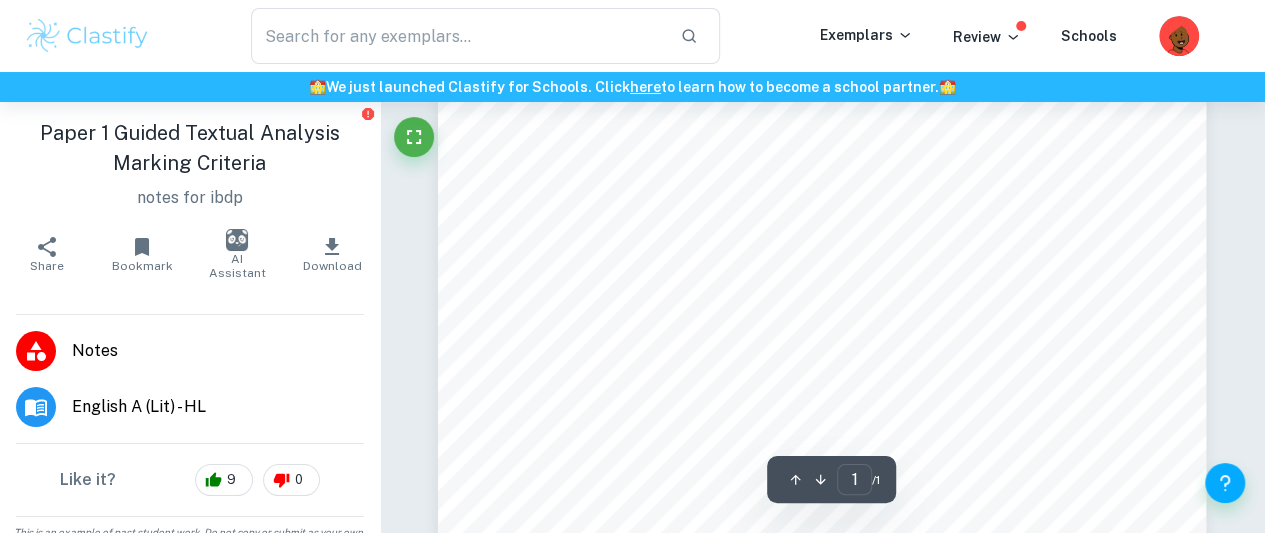 scroll, scrollTop: 0, scrollLeft: 0, axis: both 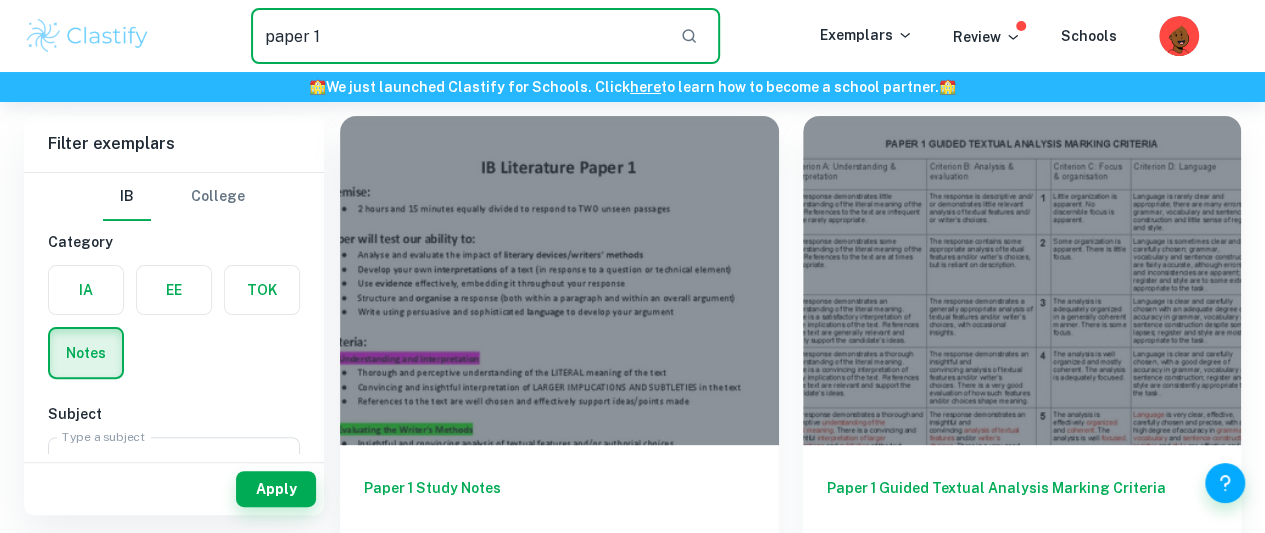 drag, startPoint x: 426, startPoint y: 45, endPoint x: 191, endPoint y: 53, distance: 235.13612 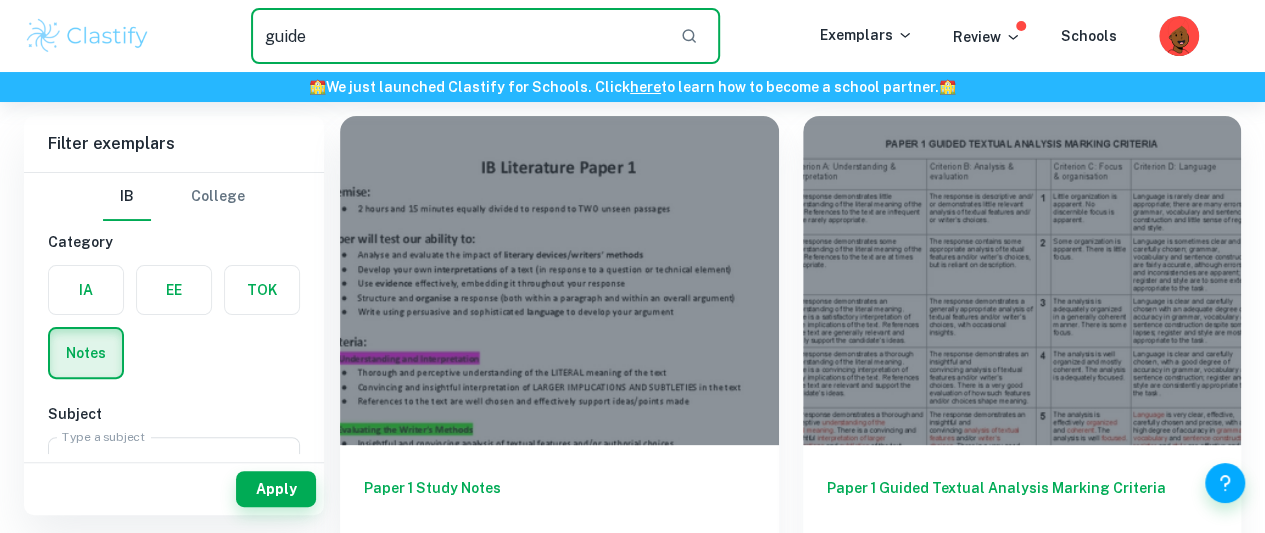 type on "guide" 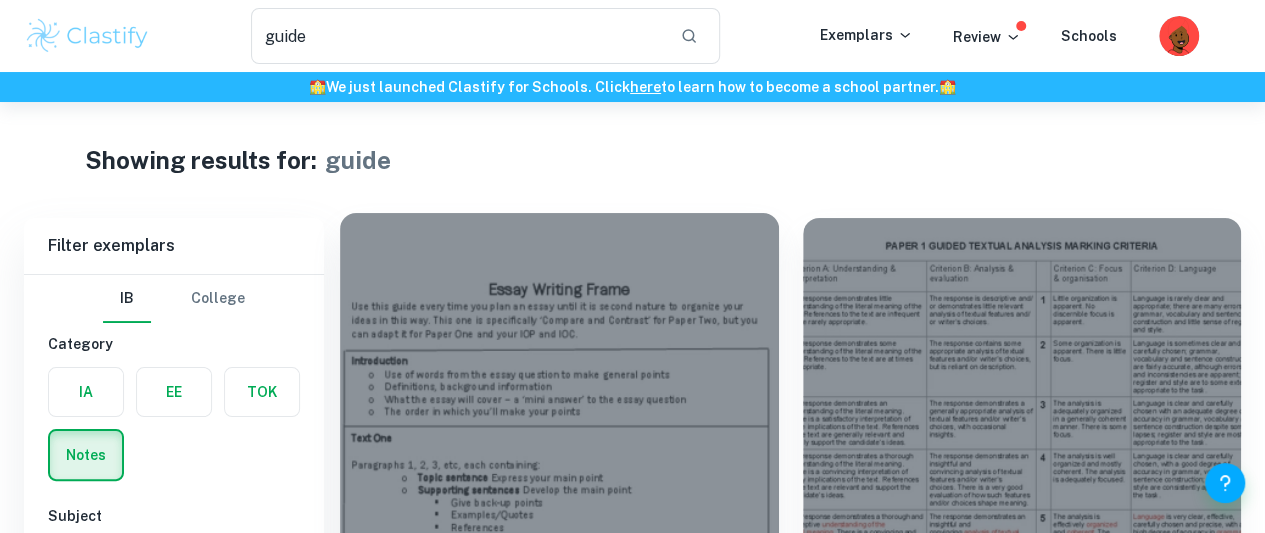 scroll, scrollTop: 102, scrollLeft: 0, axis: vertical 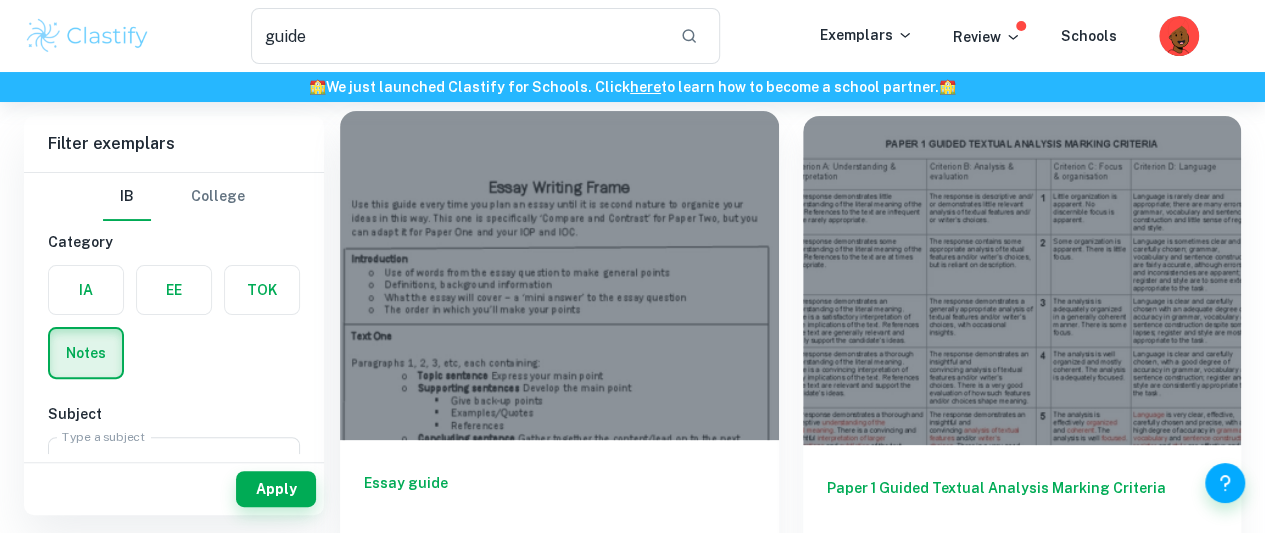 click on "Essay guide" at bounding box center [559, 505] 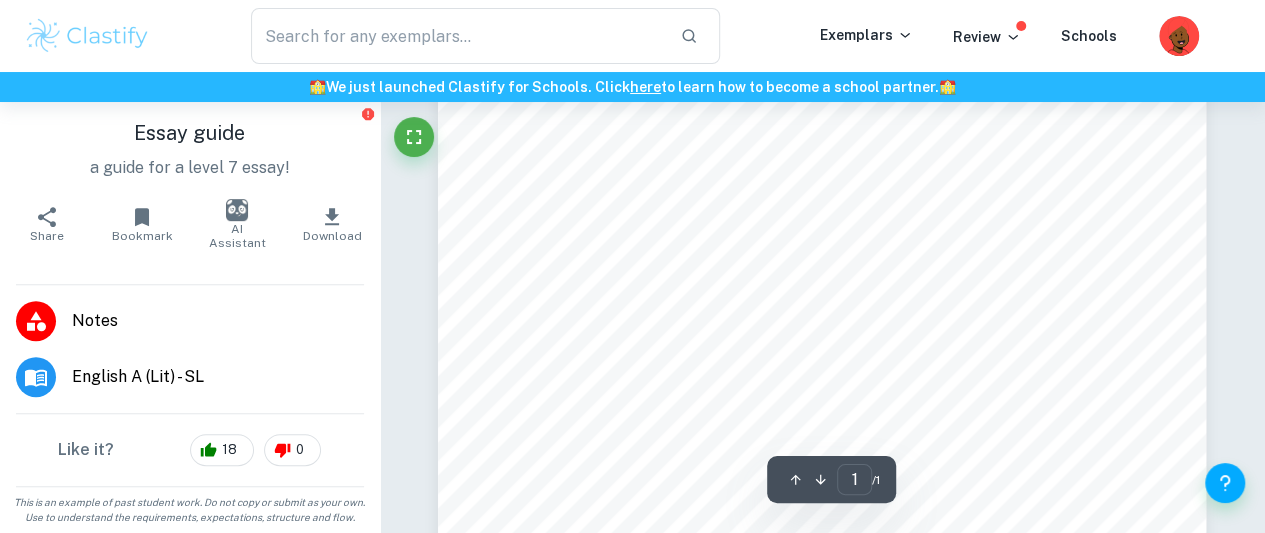 scroll, scrollTop: 794, scrollLeft: 0, axis: vertical 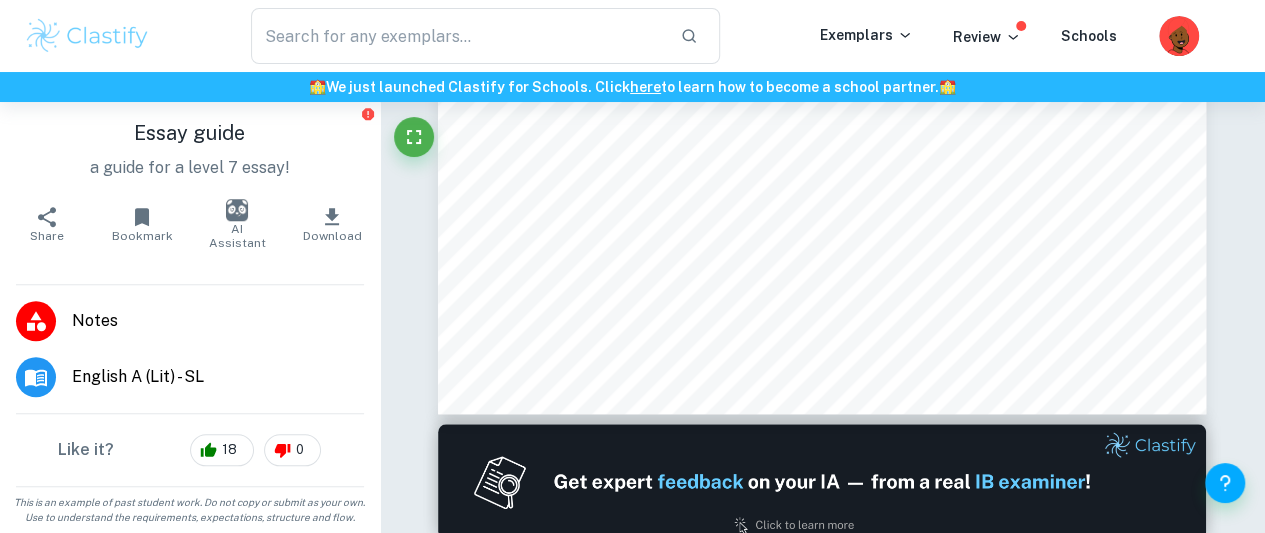 click 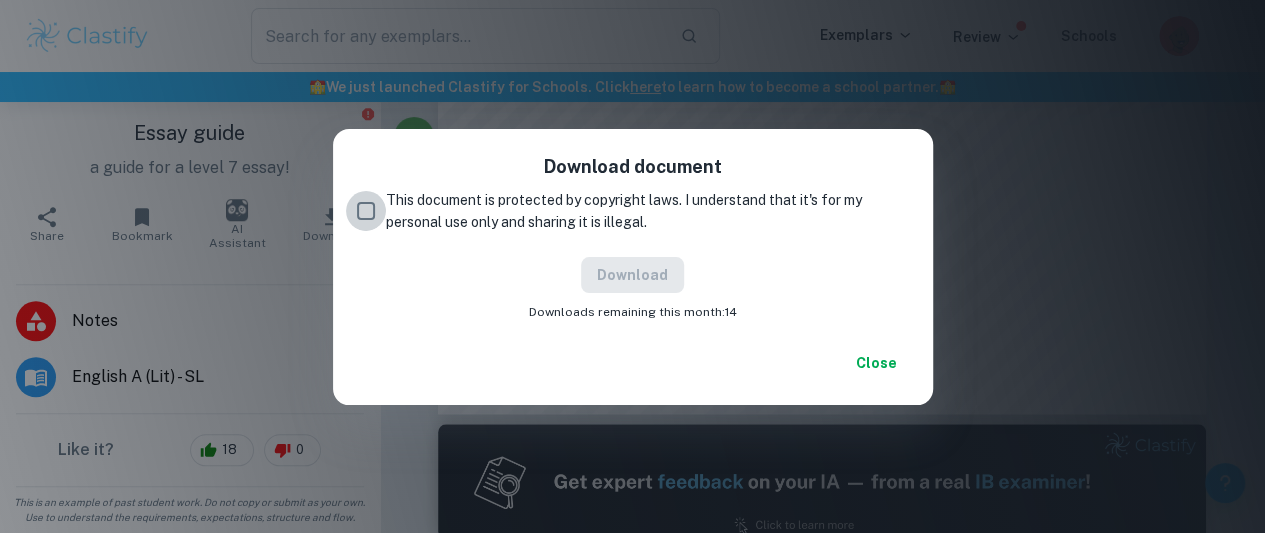 click on "This document is protected by copyright laws. I understand that it's for my personal use only and sharing it is illegal." at bounding box center [366, 211] 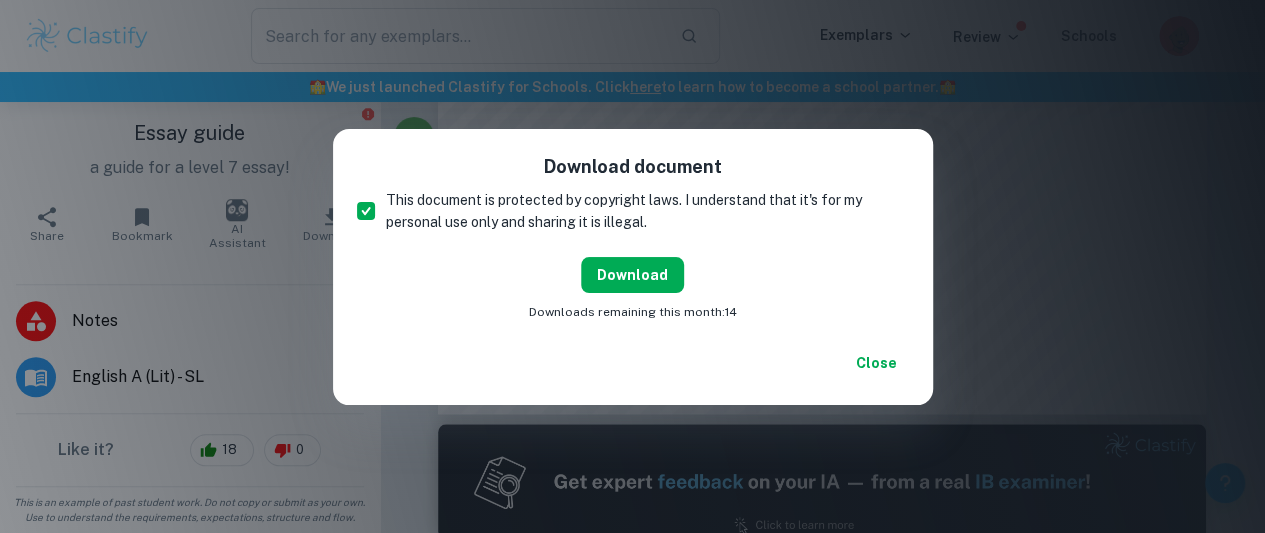 click on "Download" at bounding box center [632, 275] 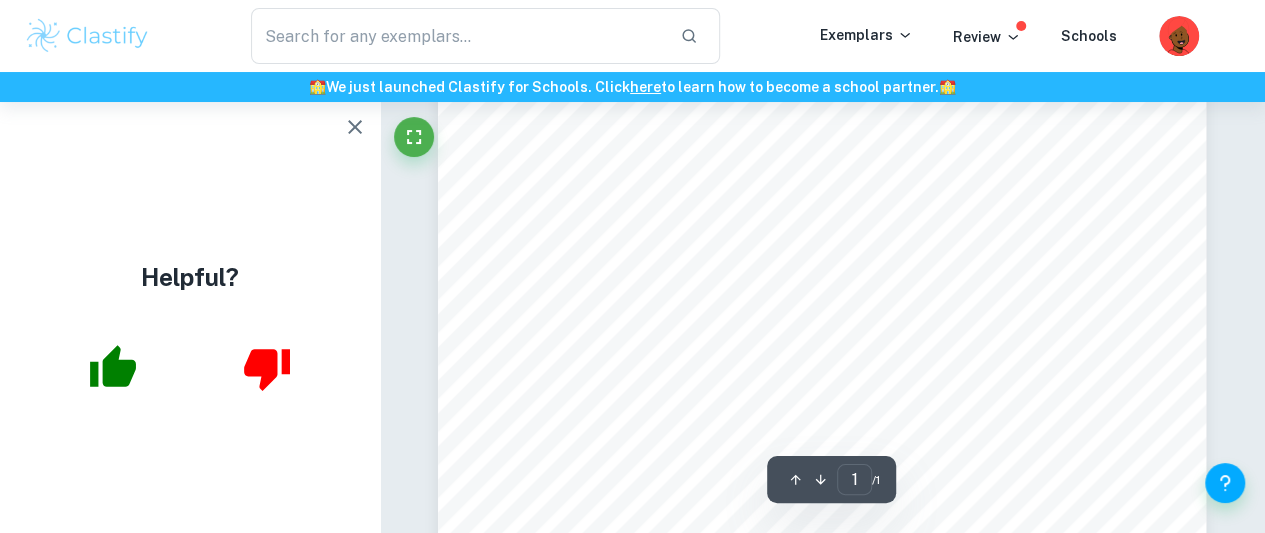 scroll, scrollTop: 0, scrollLeft: 0, axis: both 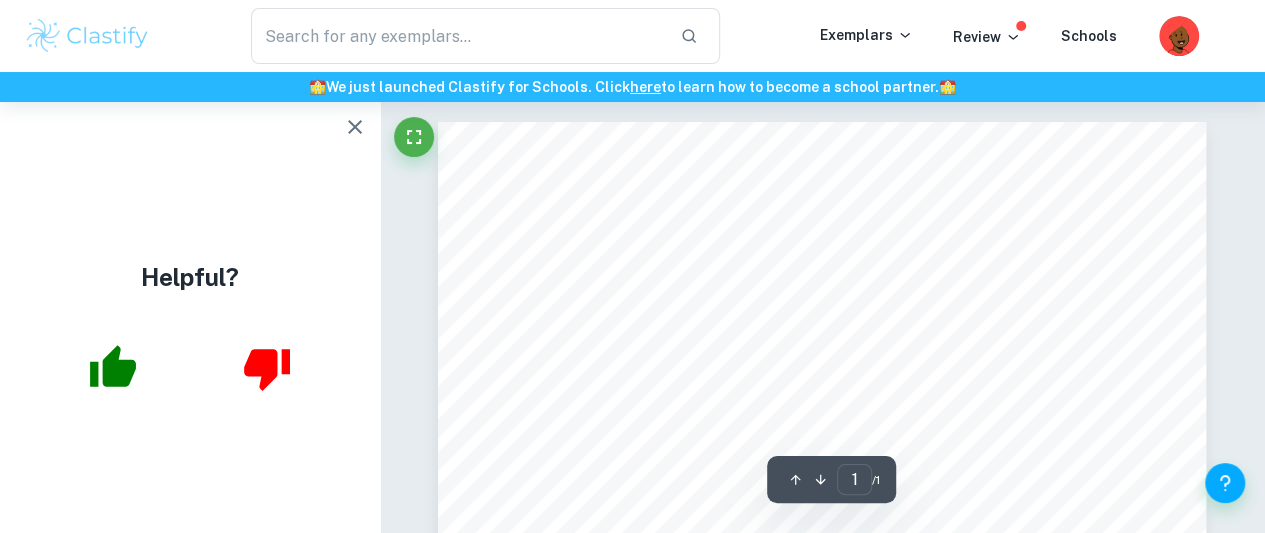 click 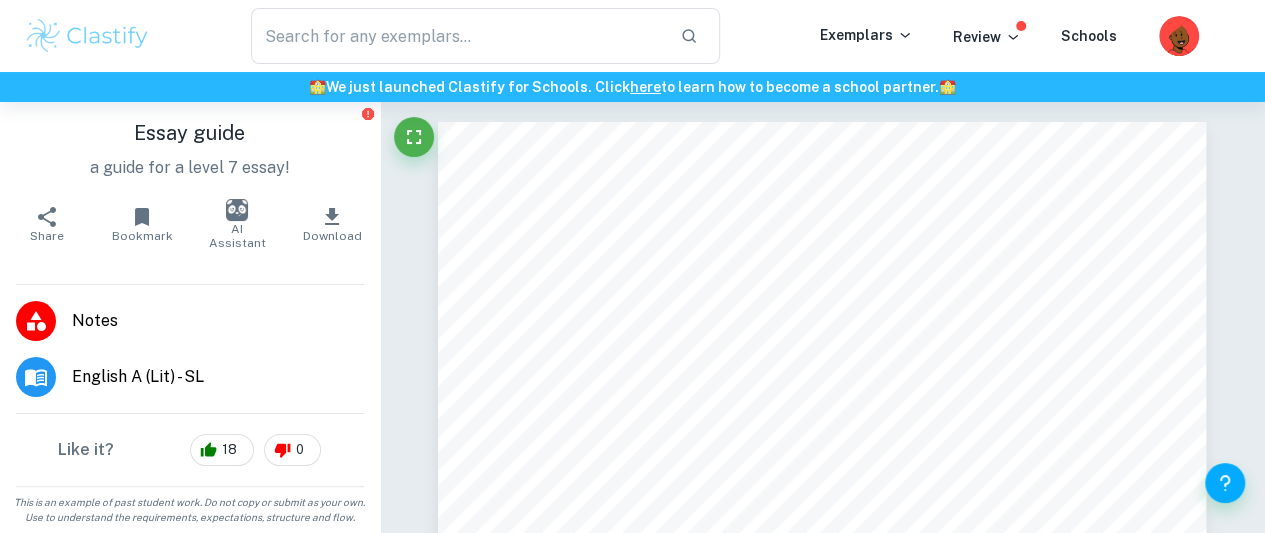type on "guide" 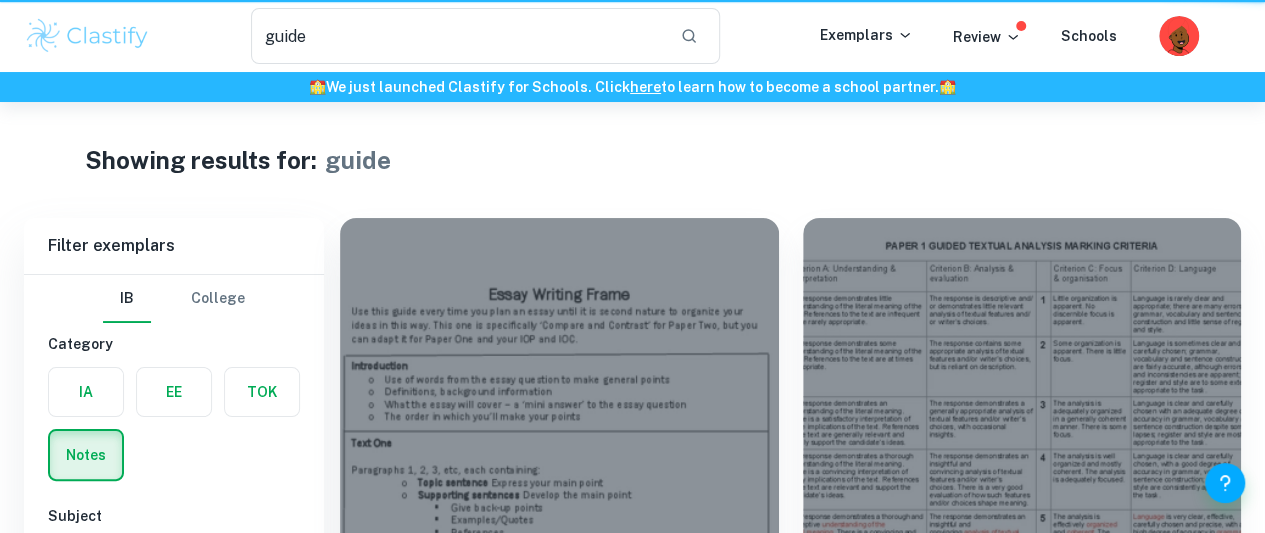 scroll, scrollTop: 102, scrollLeft: 0, axis: vertical 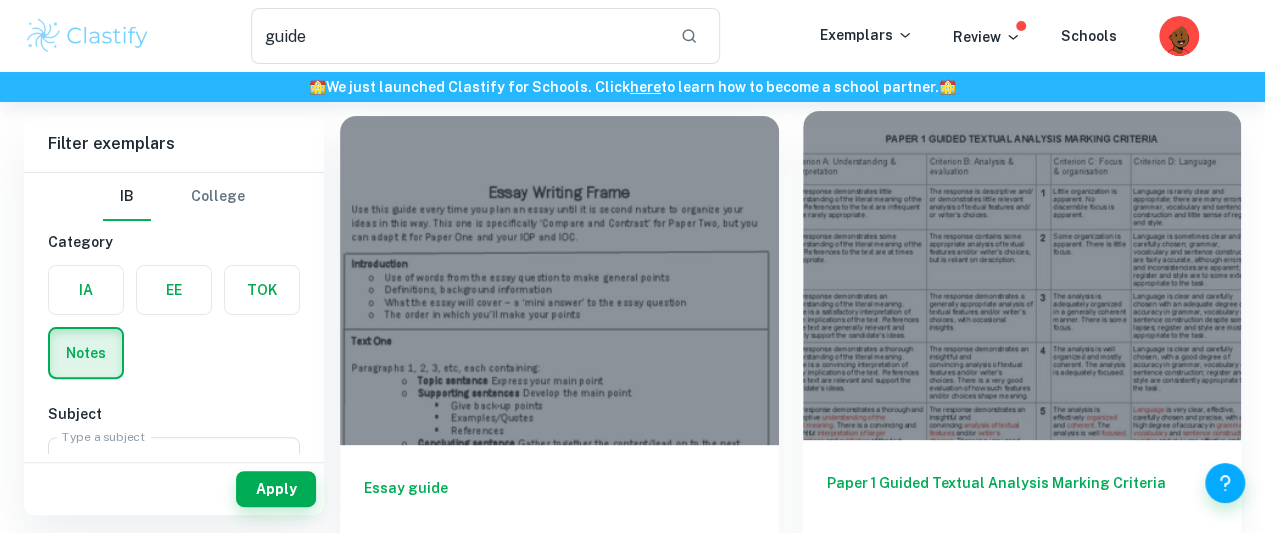 click on "Paper 1 Guided Textual Analysis Marking Criteria" at bounding box center (1022, 505) 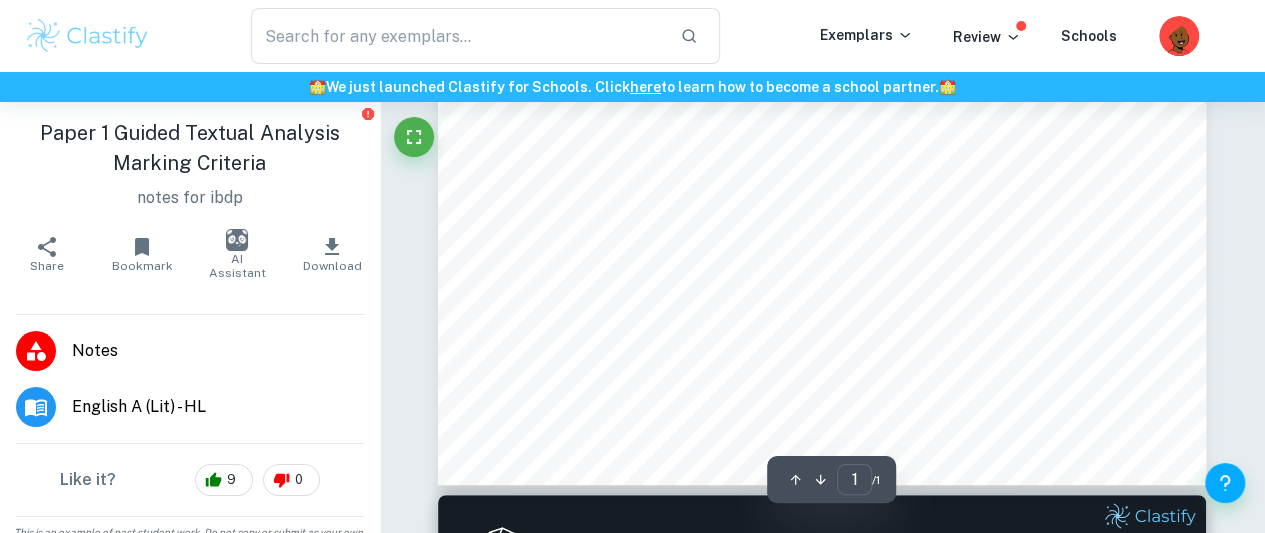 scroll, scrollTop: 266, scrollLeft: 0, axis: vertical 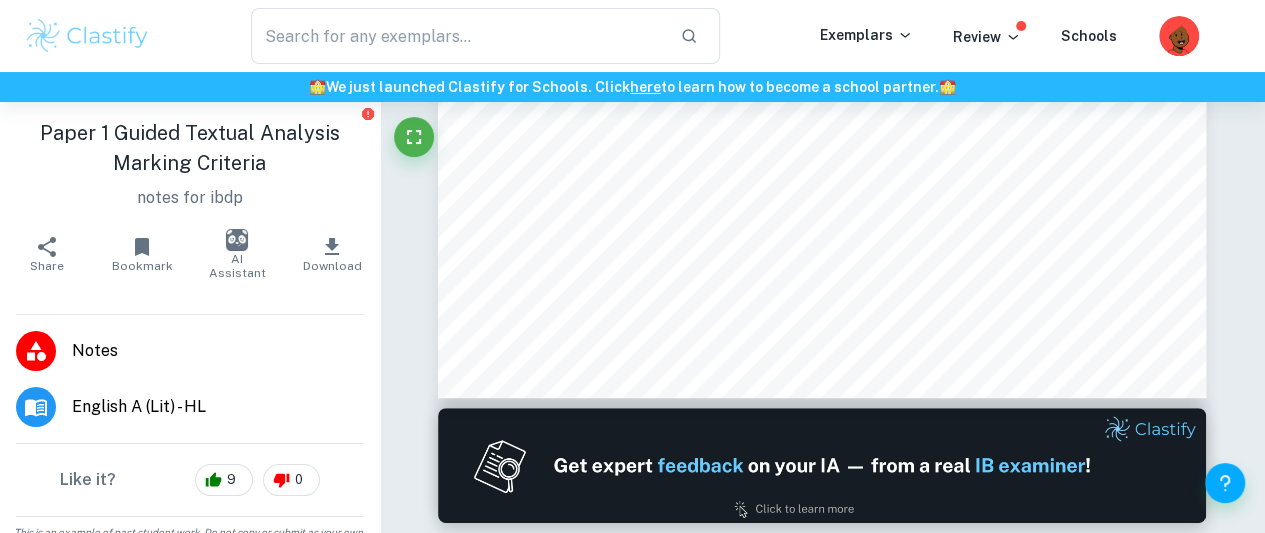 type on "guide" 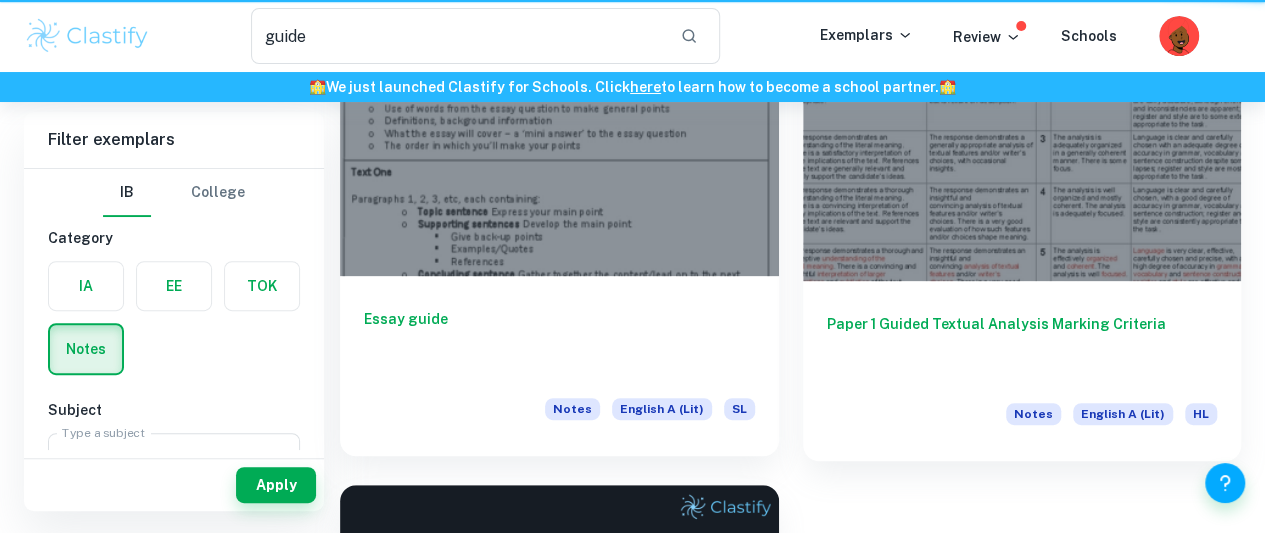 scroll, scrollTop: 102, scrollLeft: 0, axis: vertical 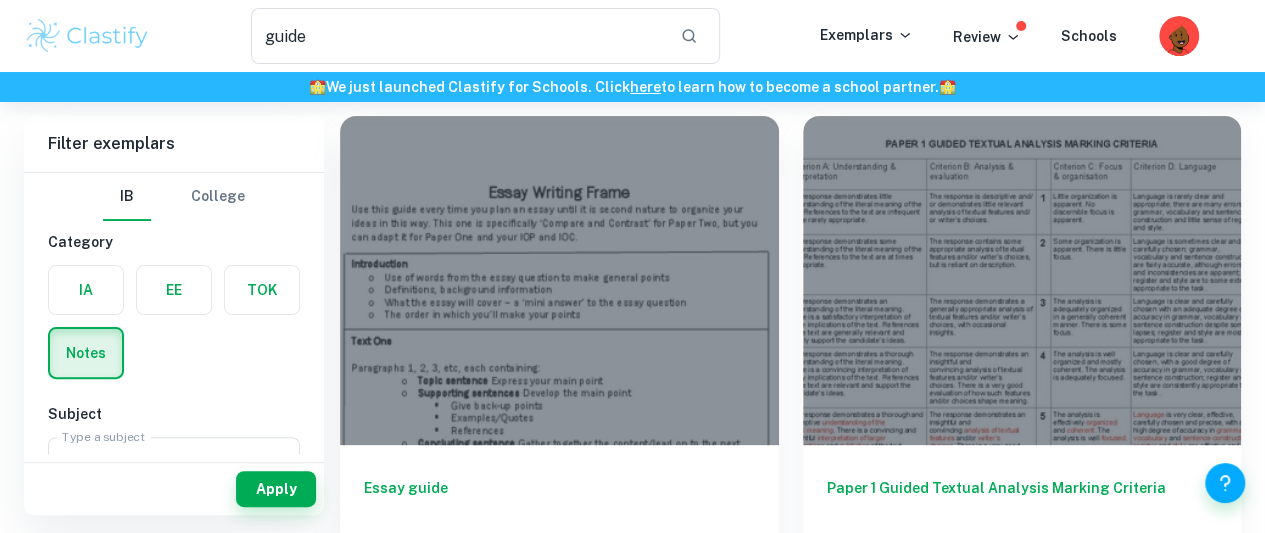 drag, startPoint x: 328, startPoint y: 33, endPoint x: 168, endPoint y: 33, distance: 160 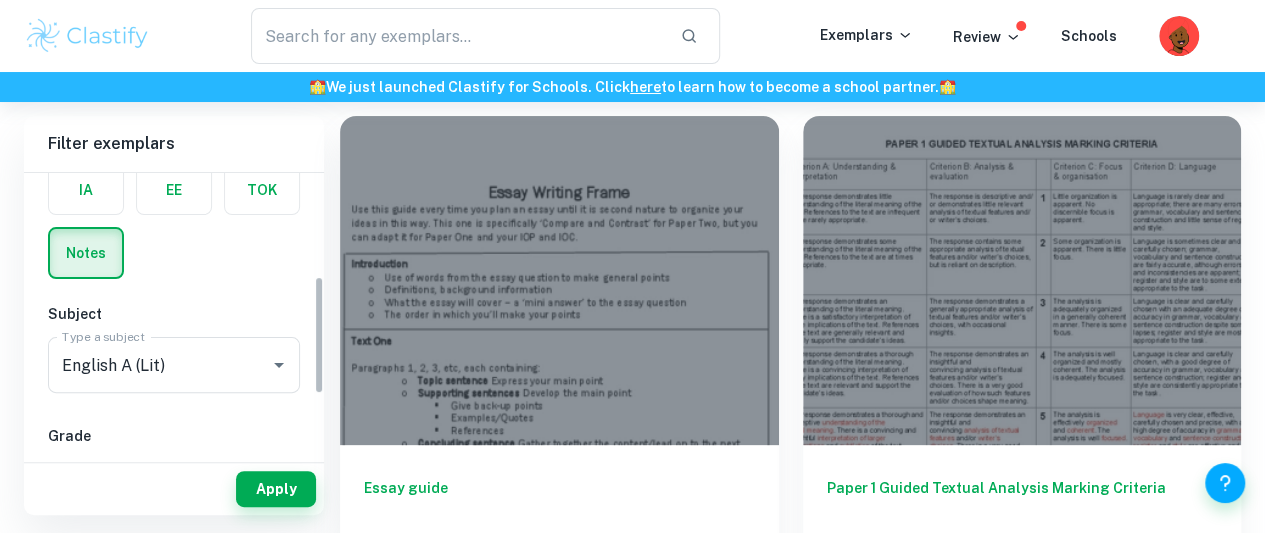 scroll, scrollTop: 389, scrollLeft: 0, axis: vertical 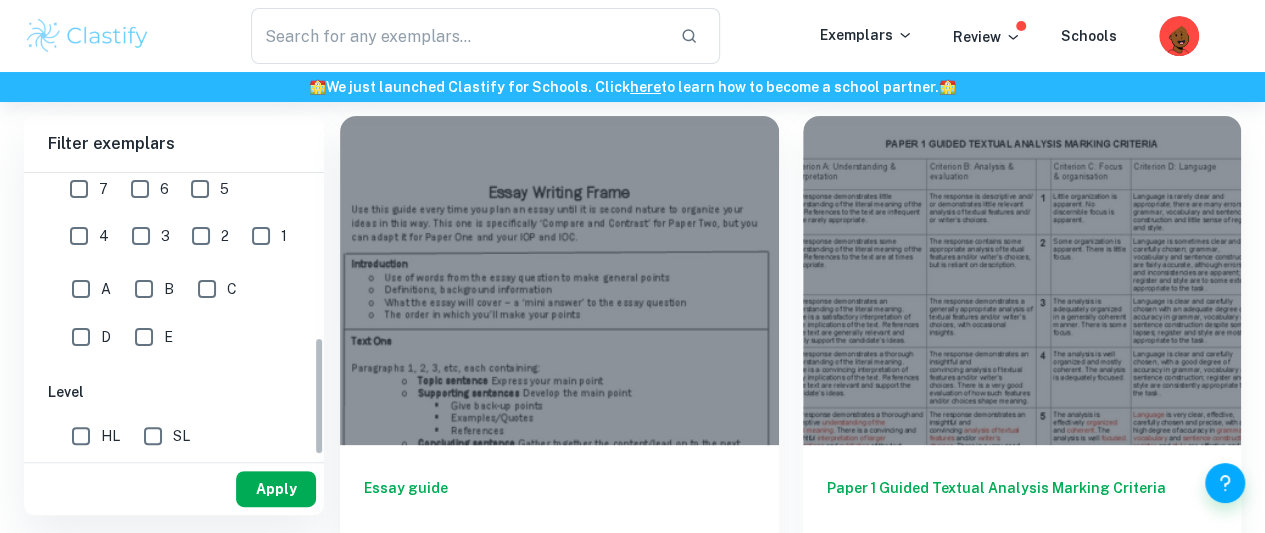 click on "Apply" at bounding box center (276, 489) 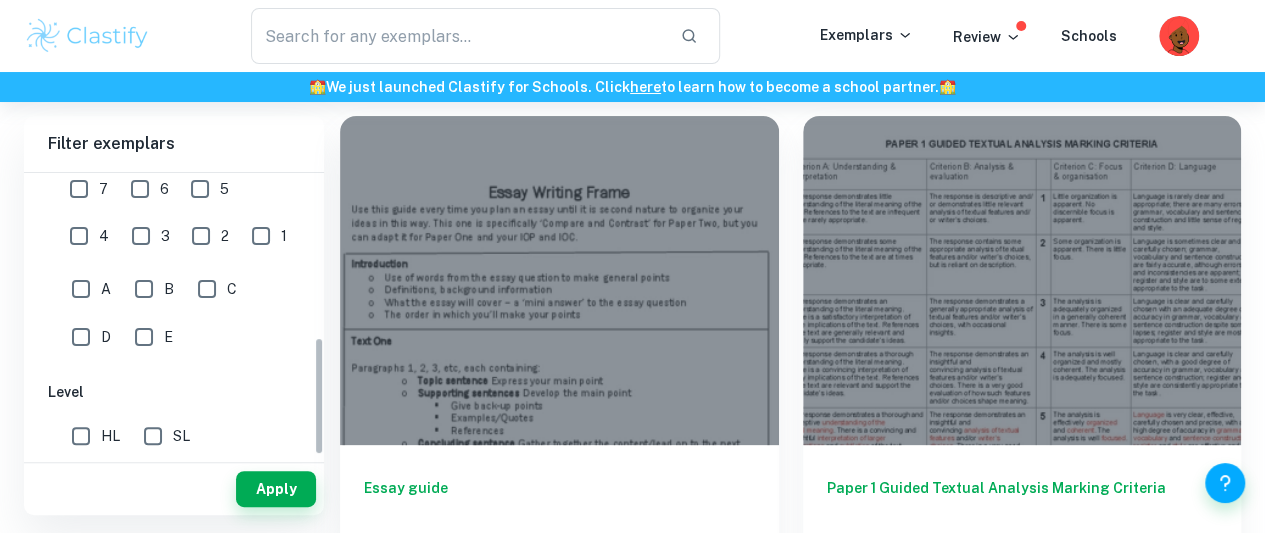 type on "guide" 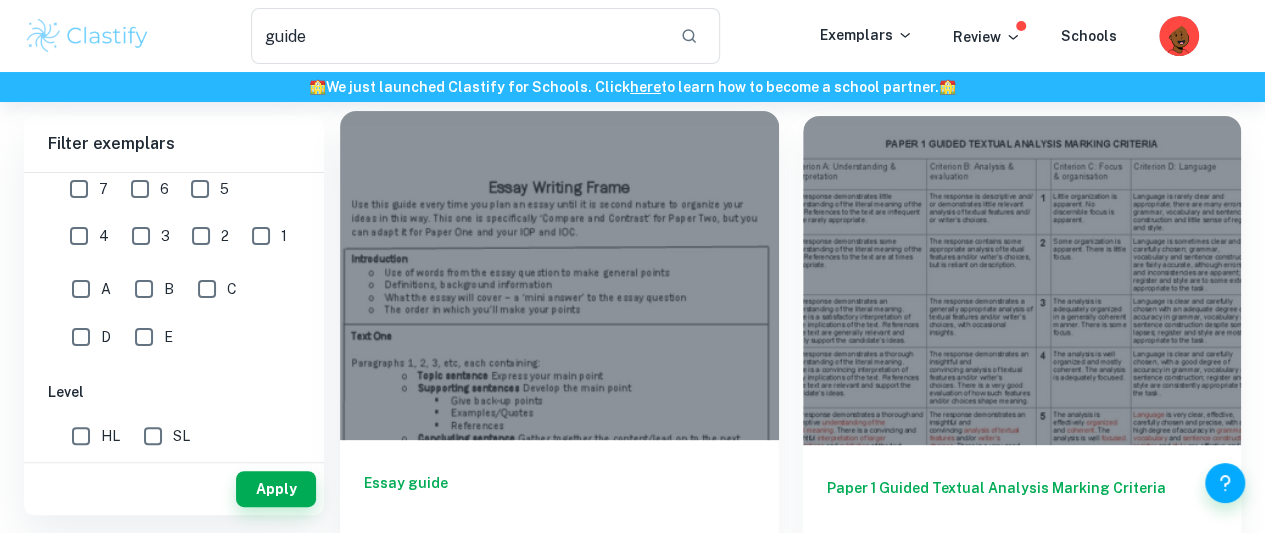 scroll, scrollTop: 0, scrollLeft: 0, axis: both 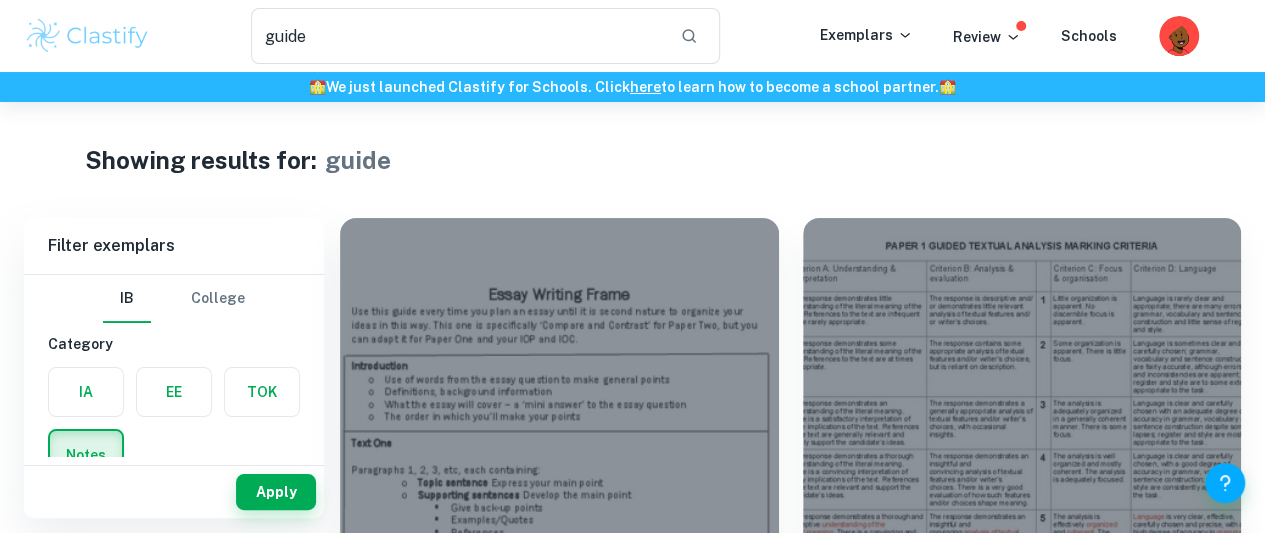 click at bounding box center [262, 392] 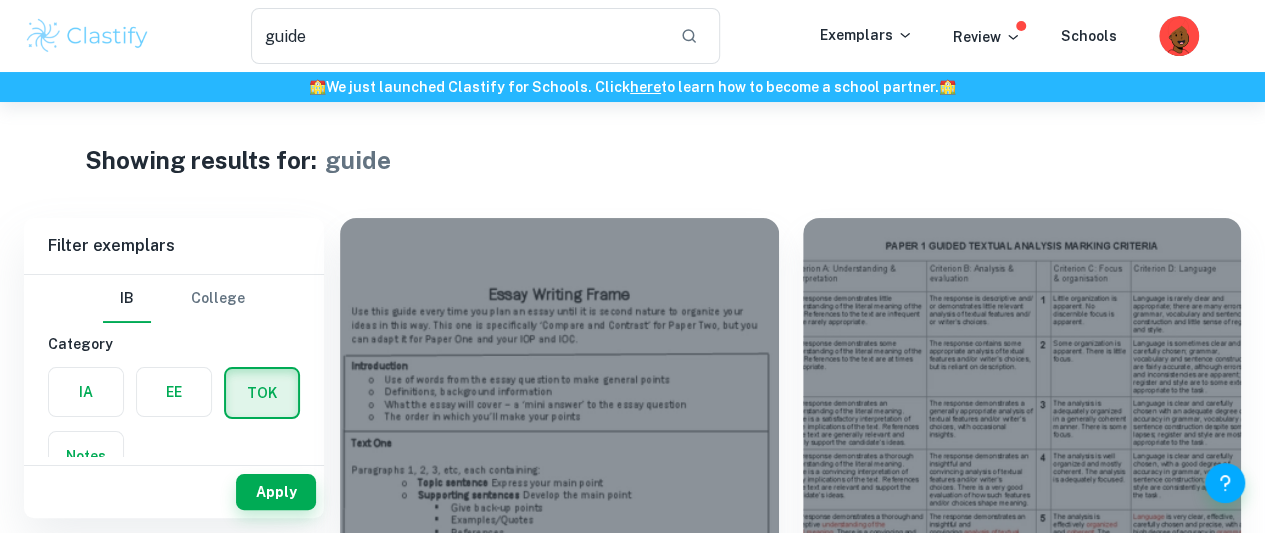 click at bounding box center (174, 392) 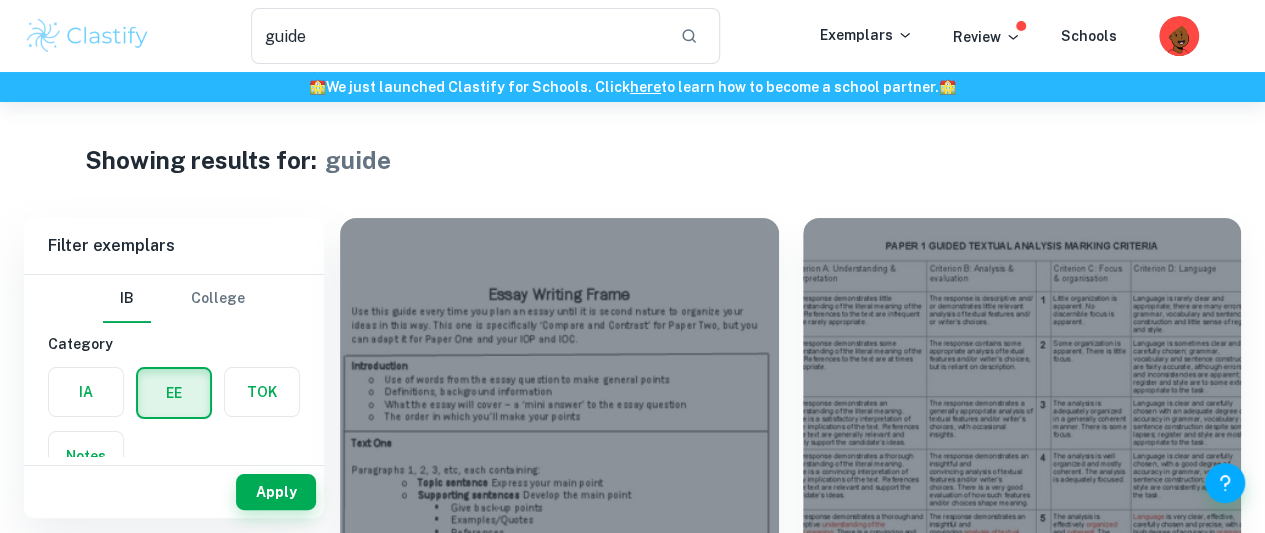 click at bounding box center [86, 392] 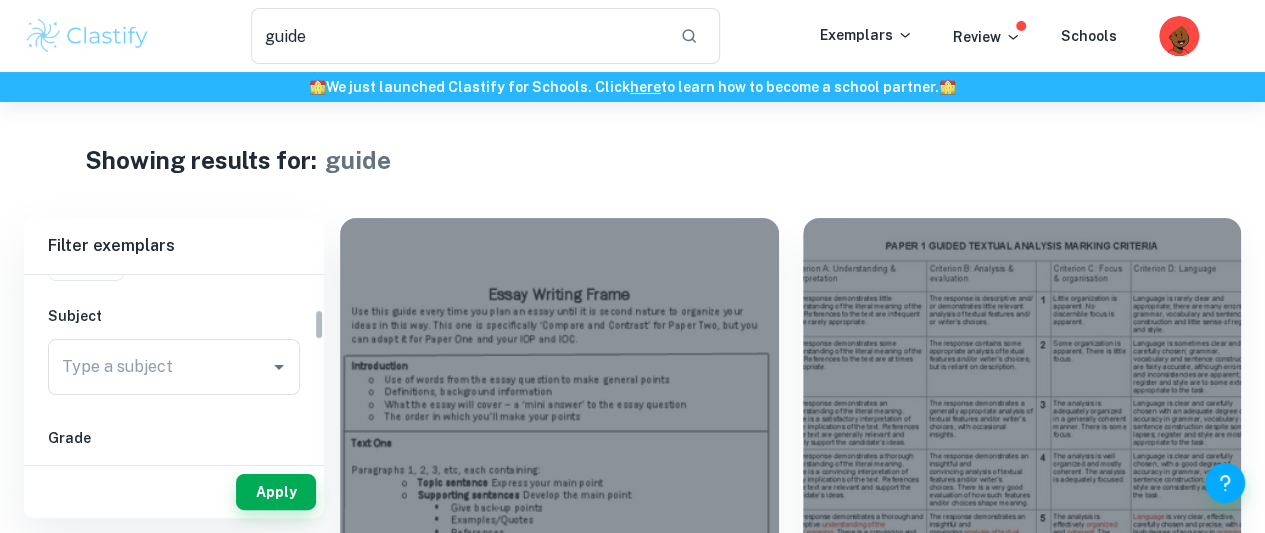scroll, scrollTop: 0, scrollLeft: 0, axis: both 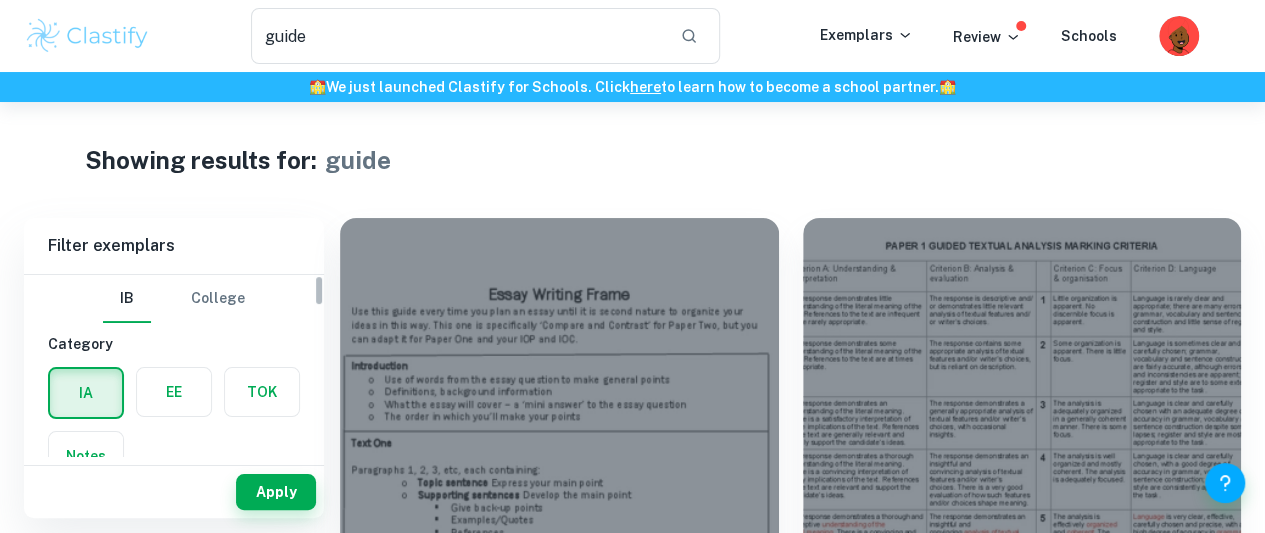 click on "Notes" at bounding box center [86, 456] 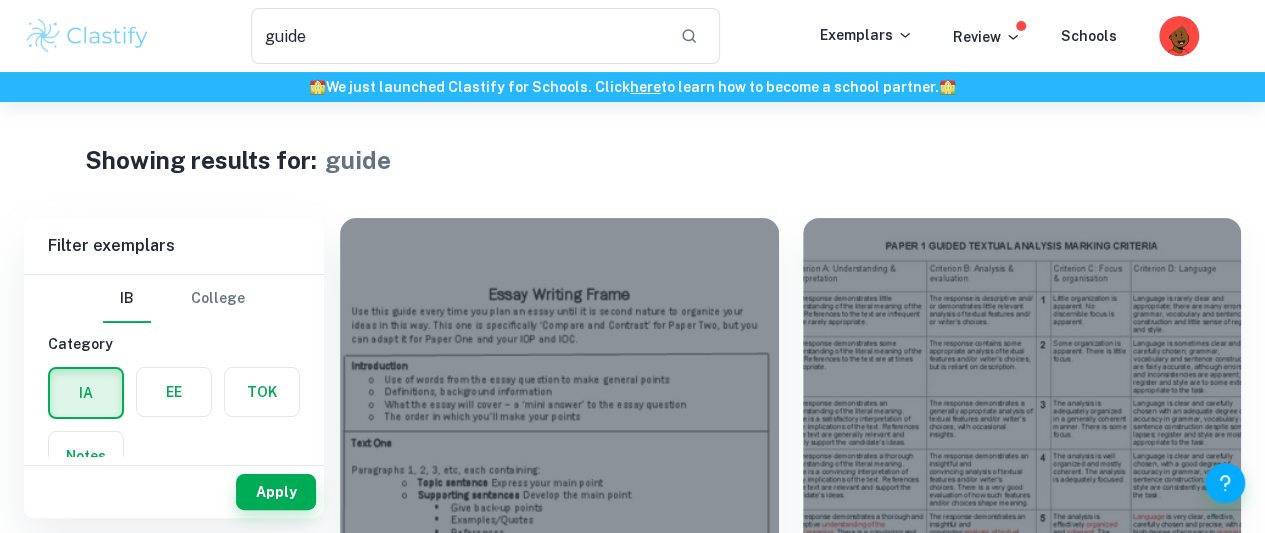 click on "Apply" at bounding box center (174, 487) 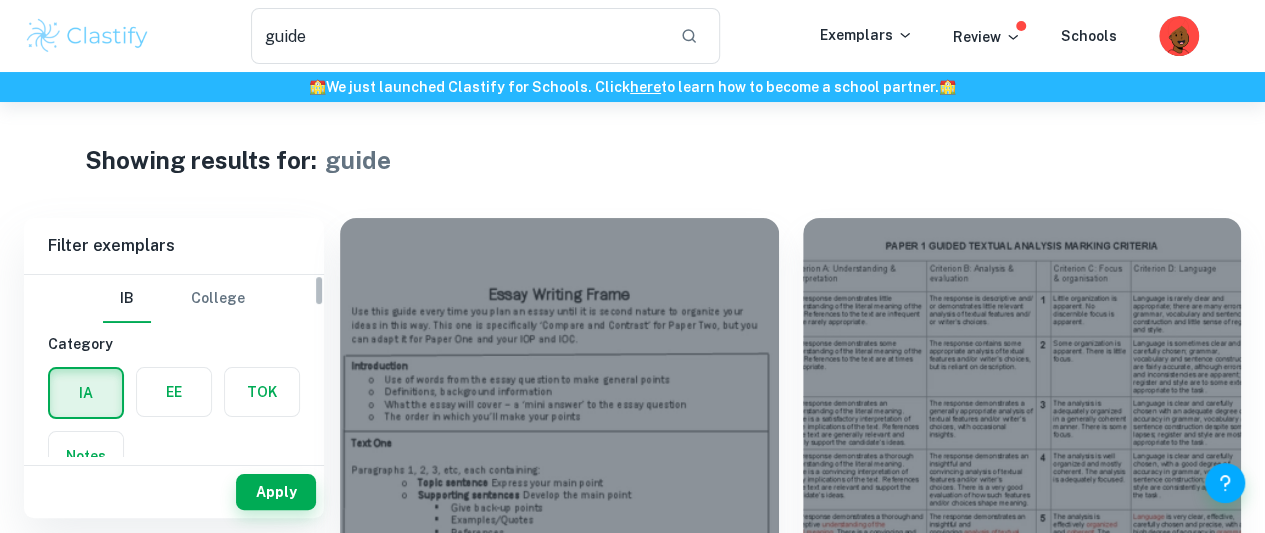 click at bounding box center (86, 456) 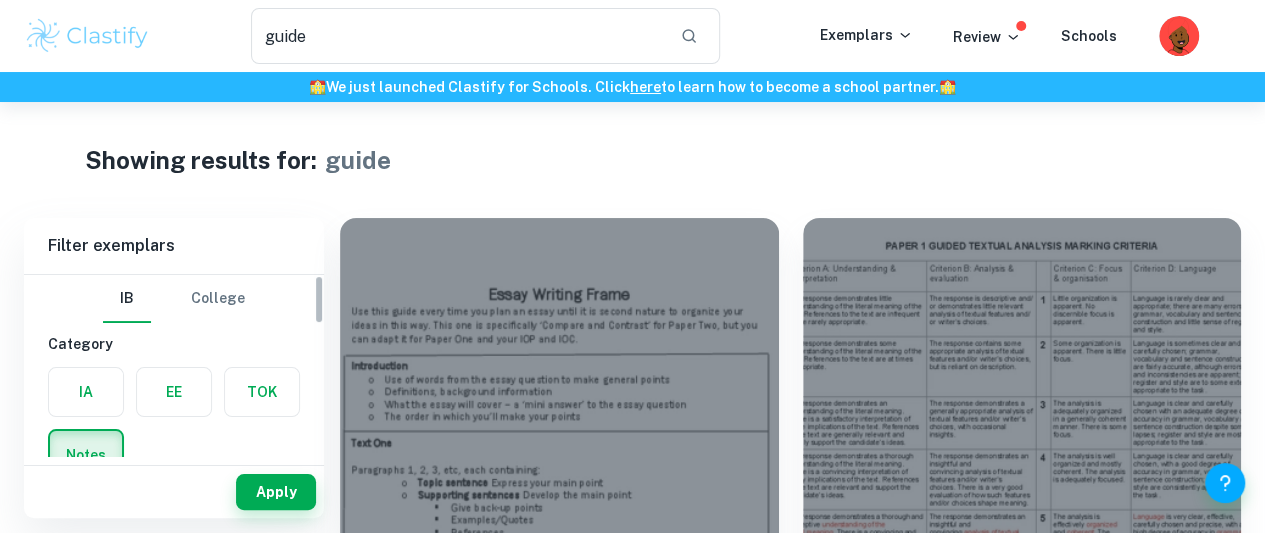 click at bounding box center [86, 455] 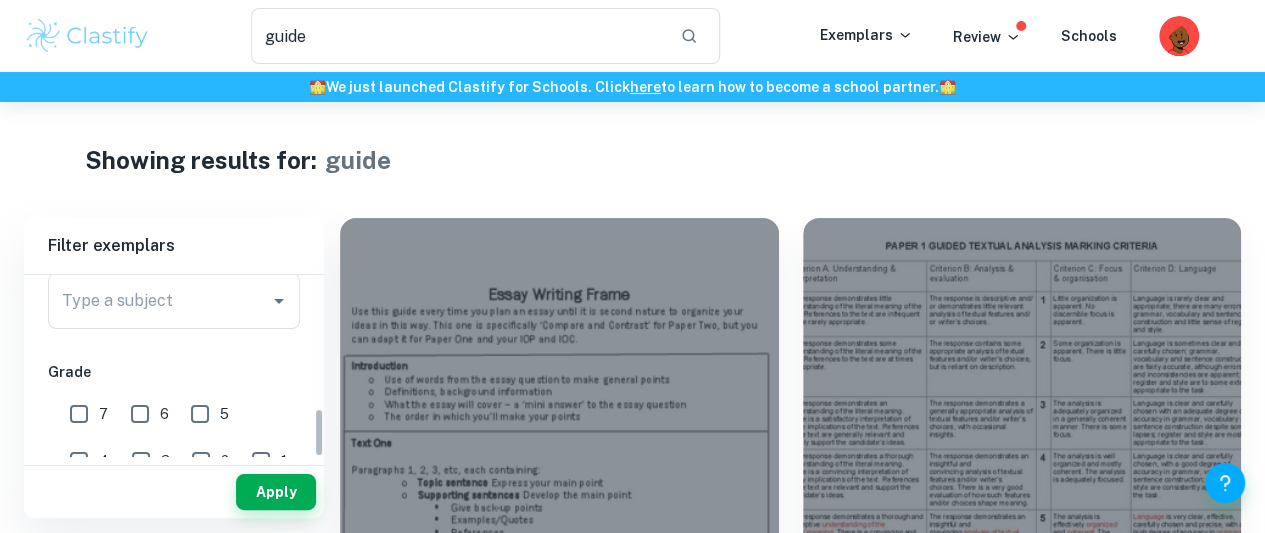 scroll, scrollTop: 488, scrollLeft: 0, axis: vertical 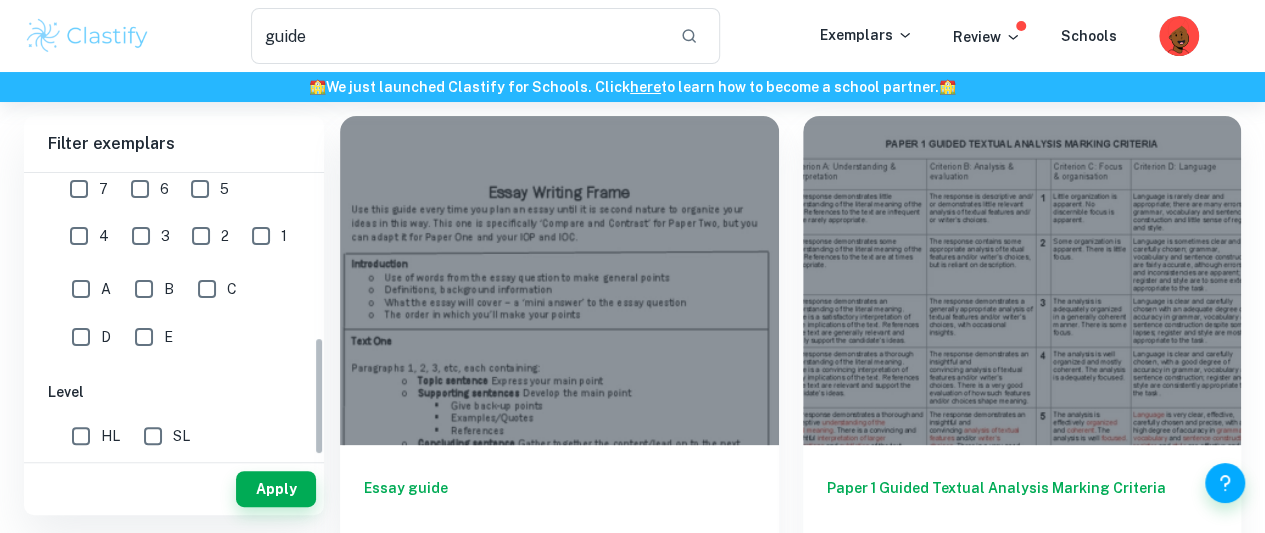 click on "HL" at bounding box center (81, 436) 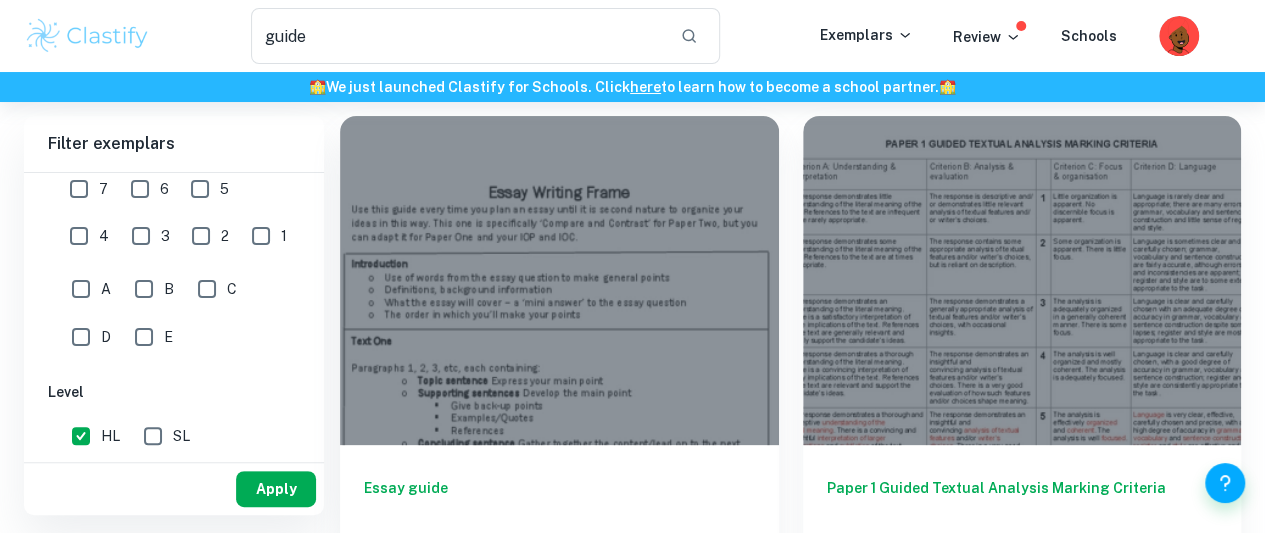 click on "Apply" at bounding box center [276, 489] 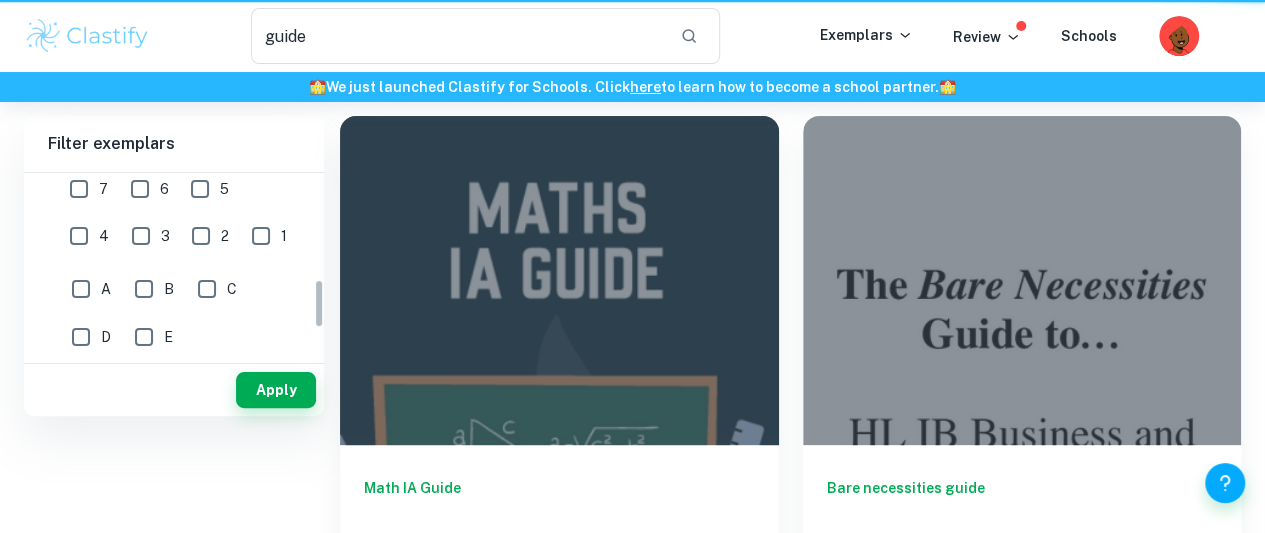 scroll, scrollTop: 0, scrollLeft: 0, axis: both 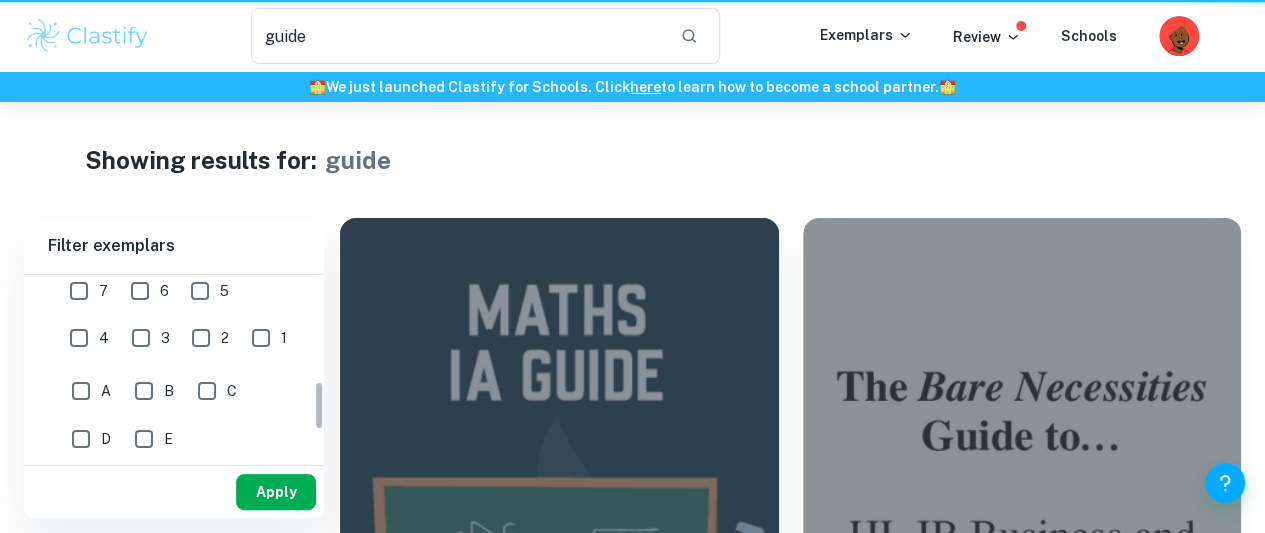drag, startPoint x: 260, startPoint y: 485, endPoint x: 272, endPoint y: 489, distance: 12.649111 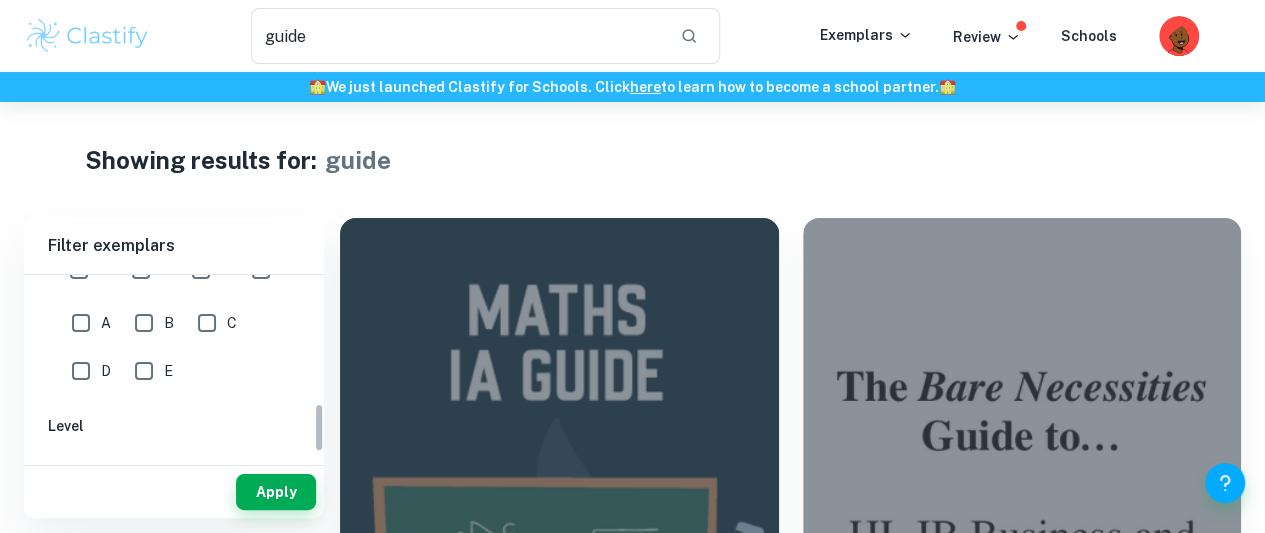 scroll, scrollTop: 437, scrollLeft: 0, axis: vertical 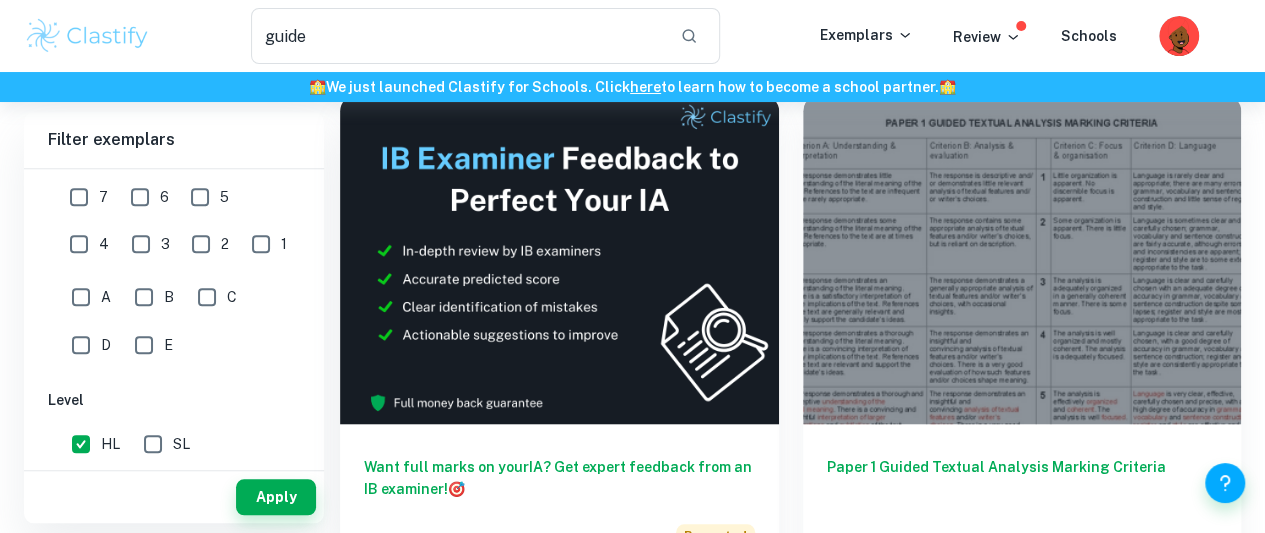click on "English Guide Notes English A (Lang & Lit) HL A" at bounding box center [559, 1042] 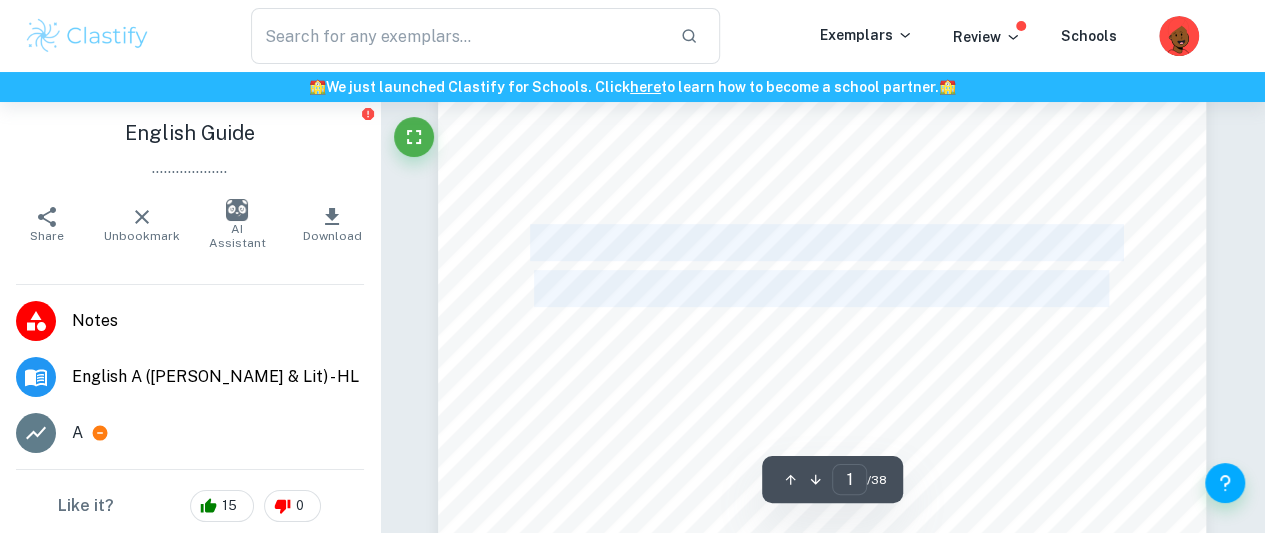 drag, startPoint x: 535, startPoint y: 234, endPoint x: 1104, endPoint y: 271, distance: 570.2017 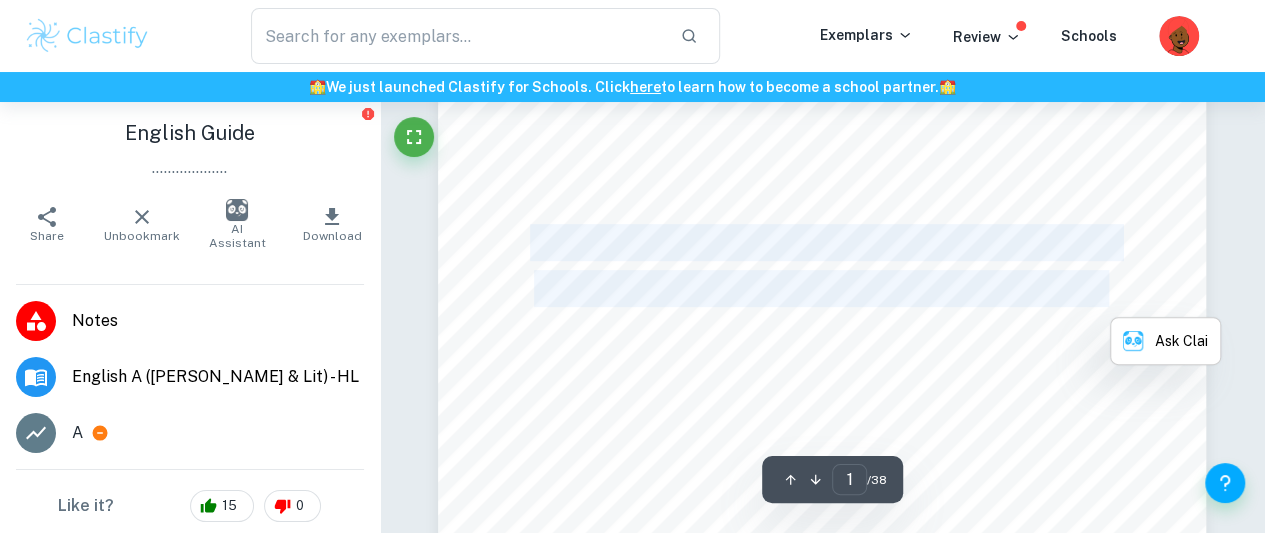 copy on "The Definitive Guide on How to Not Fail English Language & Literature" 